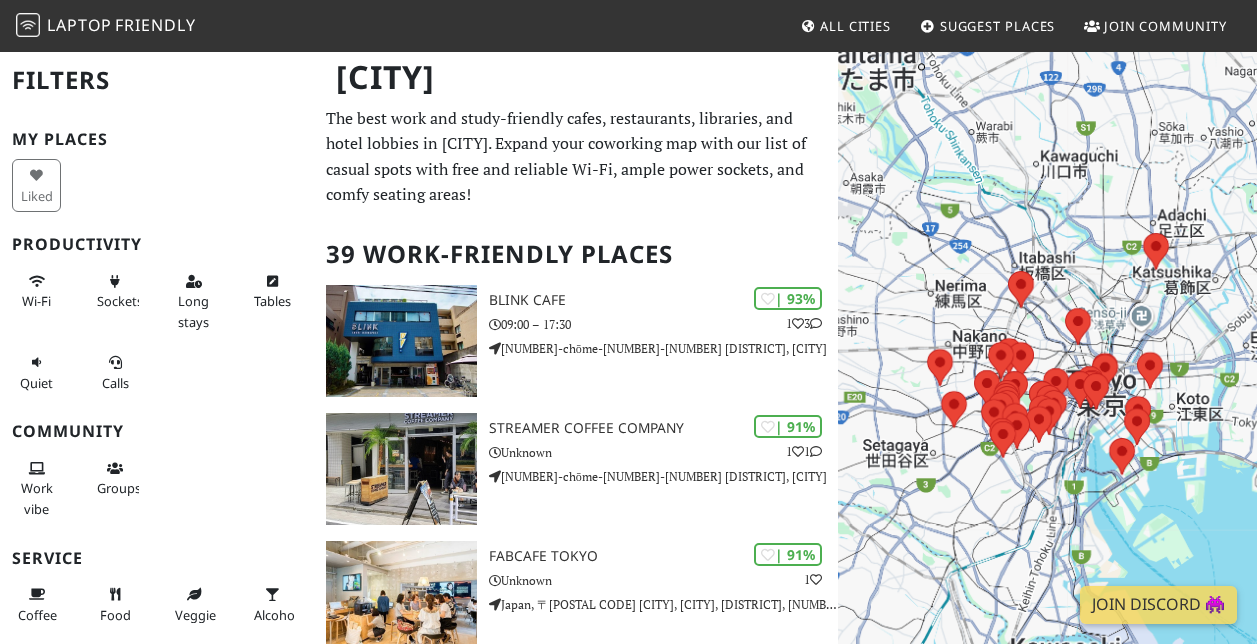 scroll, scrollTop: 0, scrollLeft: 0, axis: both 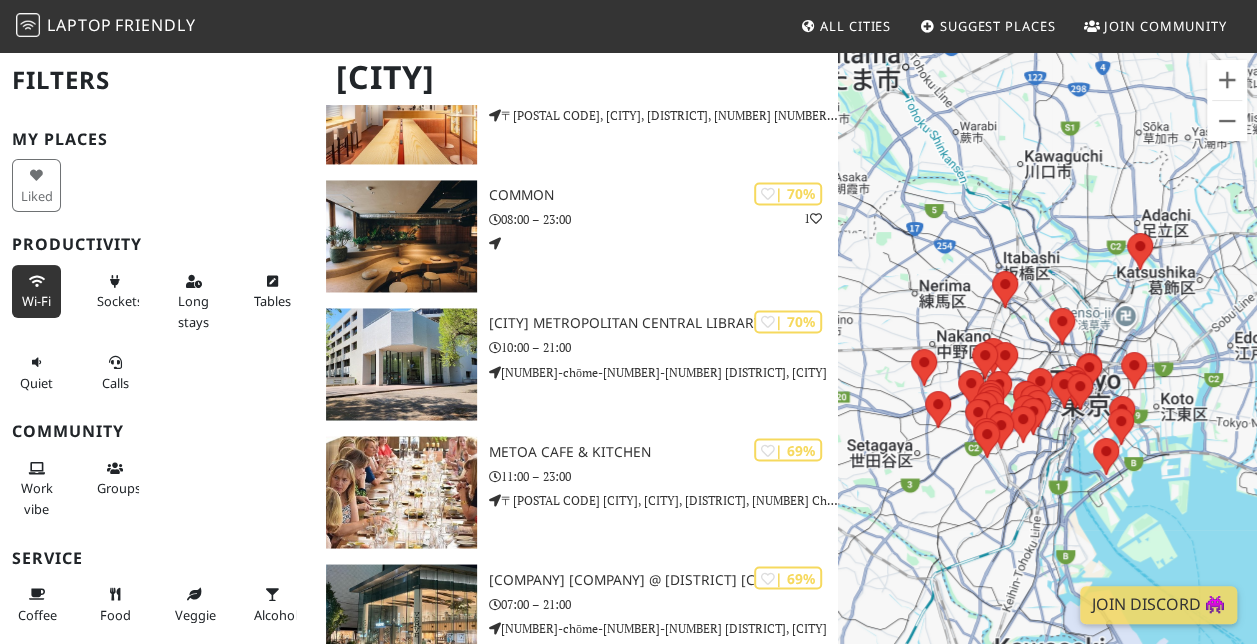 click on "Wi-Fi" at bounding box center (36, 291) 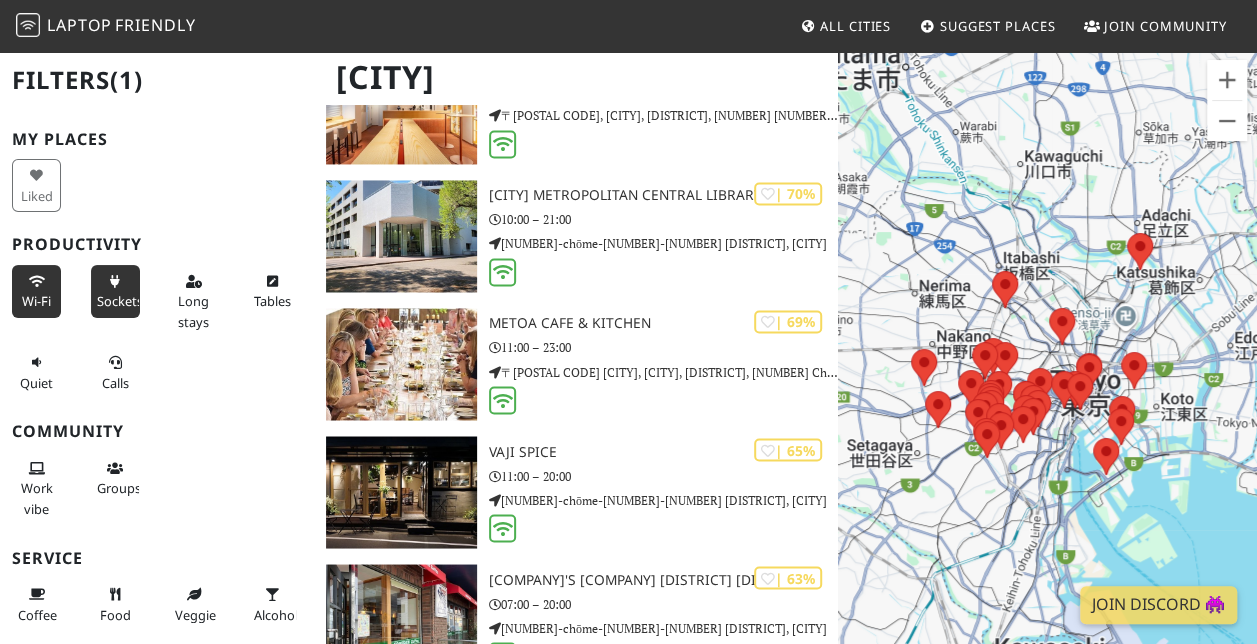 click on "Sockets" at bounding box center (120, 301) 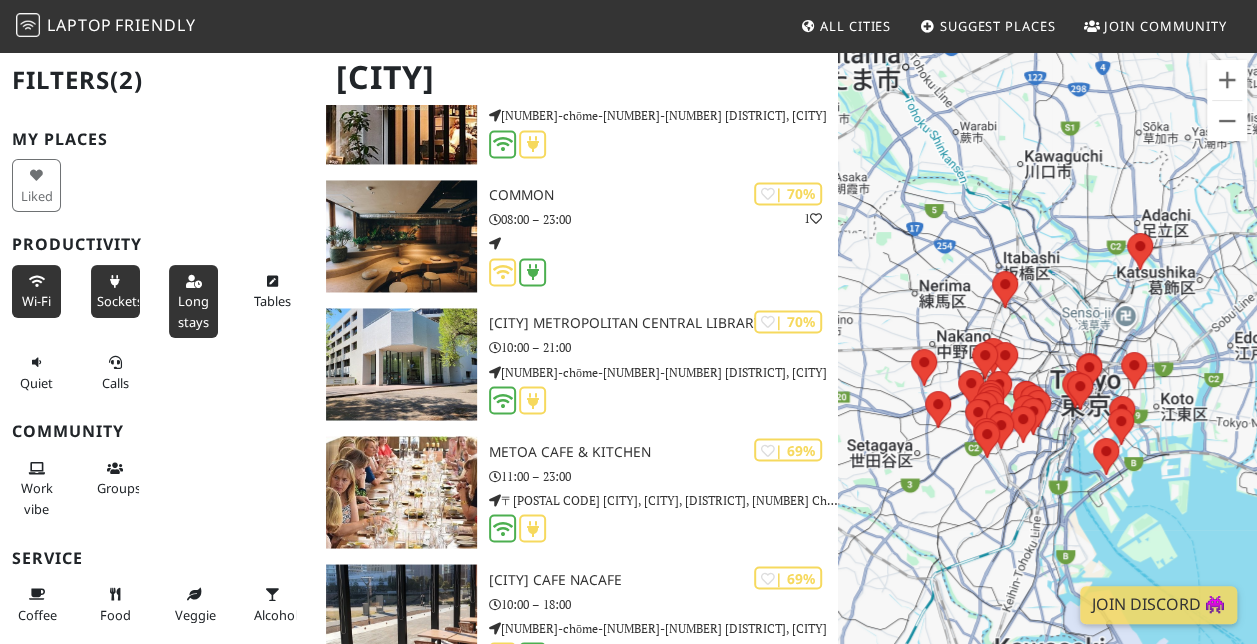 click on "Long stays" at bounding box center (193, 301) 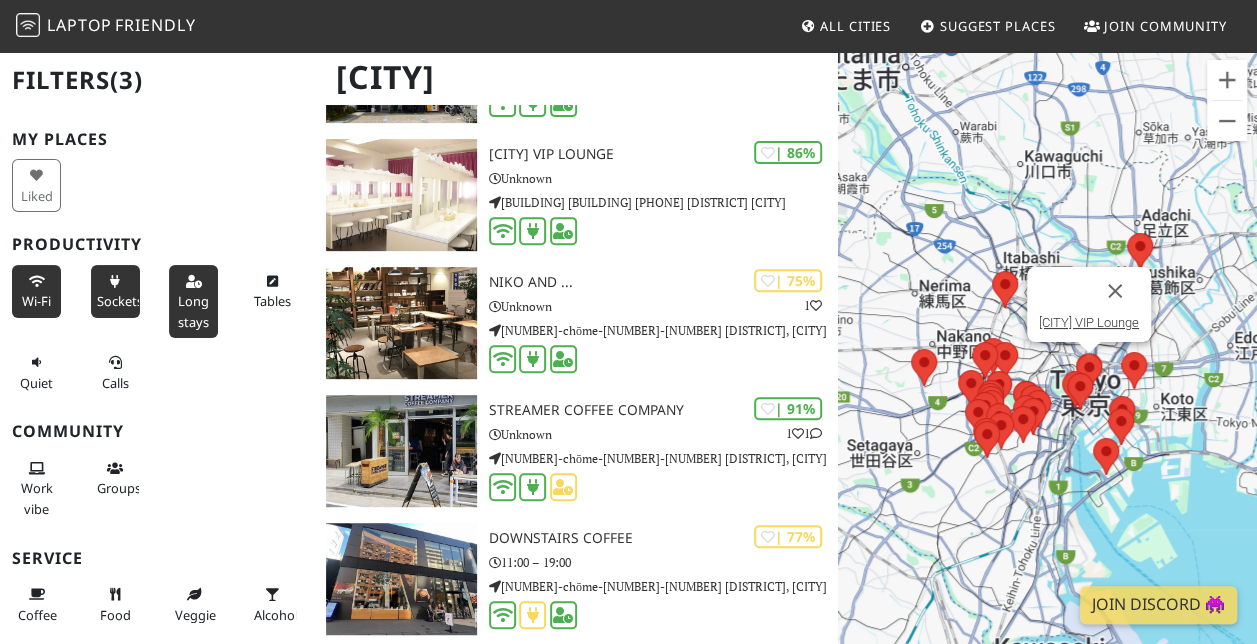 scroll, scrollTop: 275, scrollLeft: 0, axis: vertical 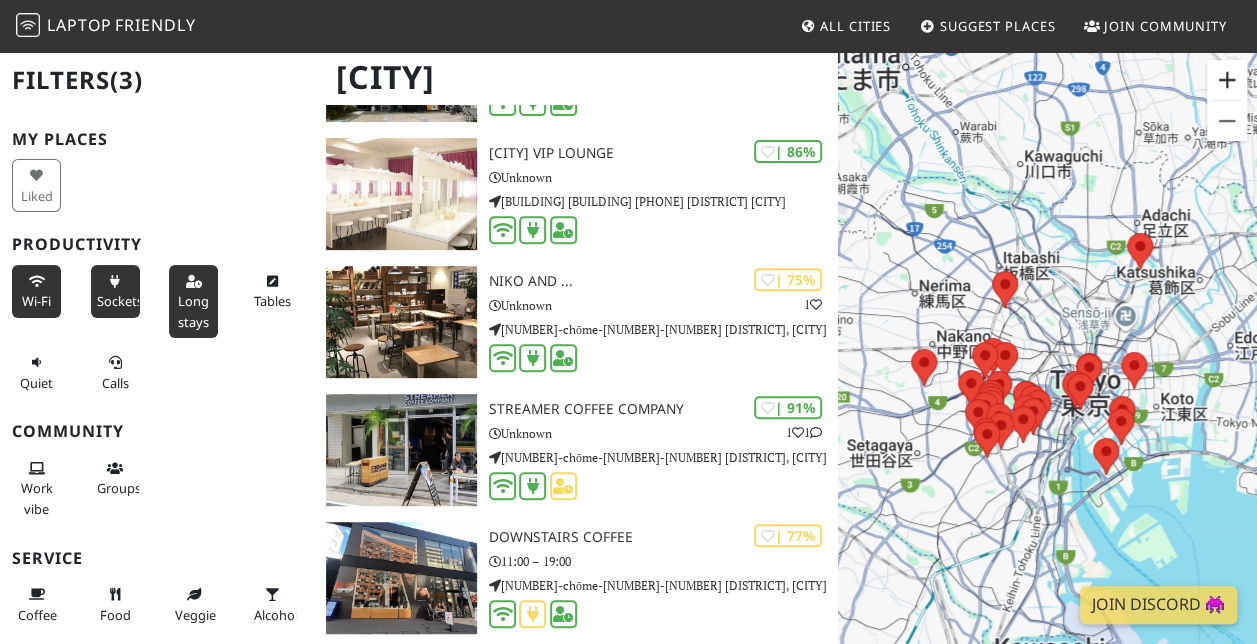 click at bounding box center [1227, 80] 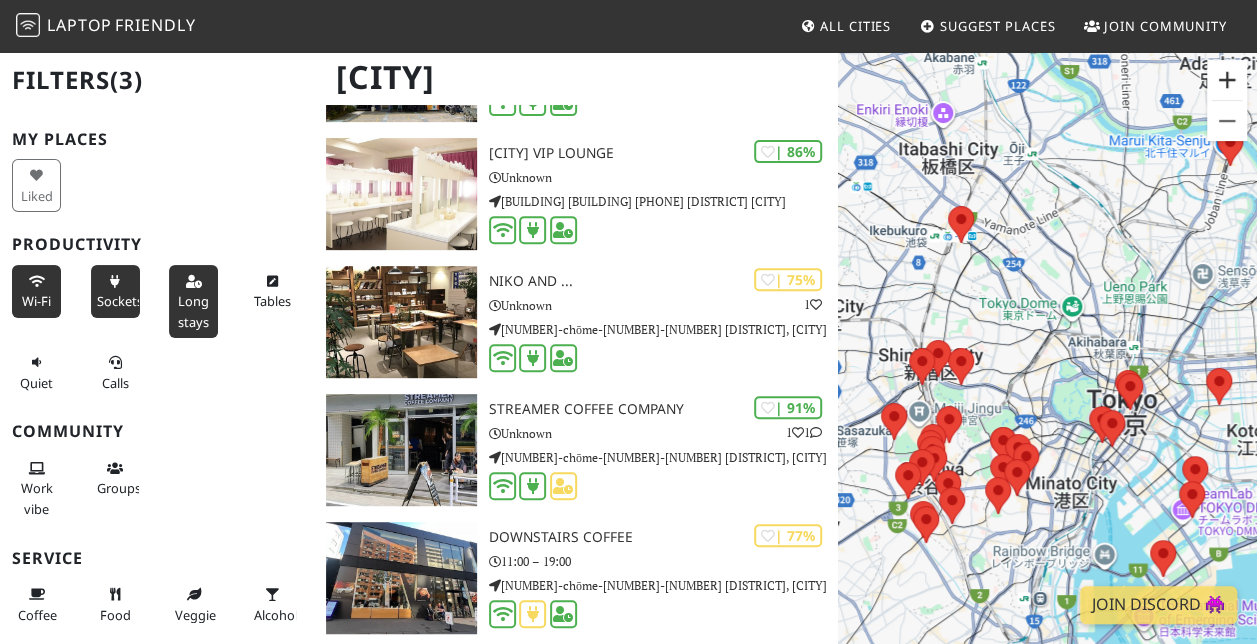 click at bounding box center [1227, 80] 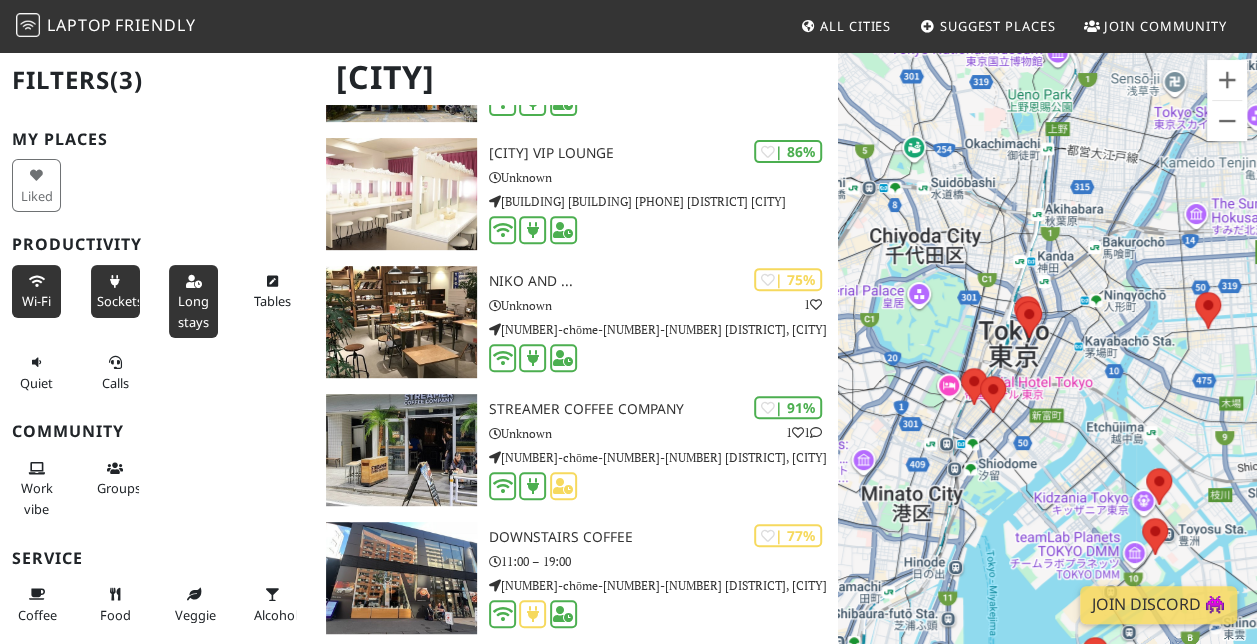 drag, startPoint x: 1164, startPoint y: 416, endPoint x: 976, endPoint y: 307, distance: 217.31314 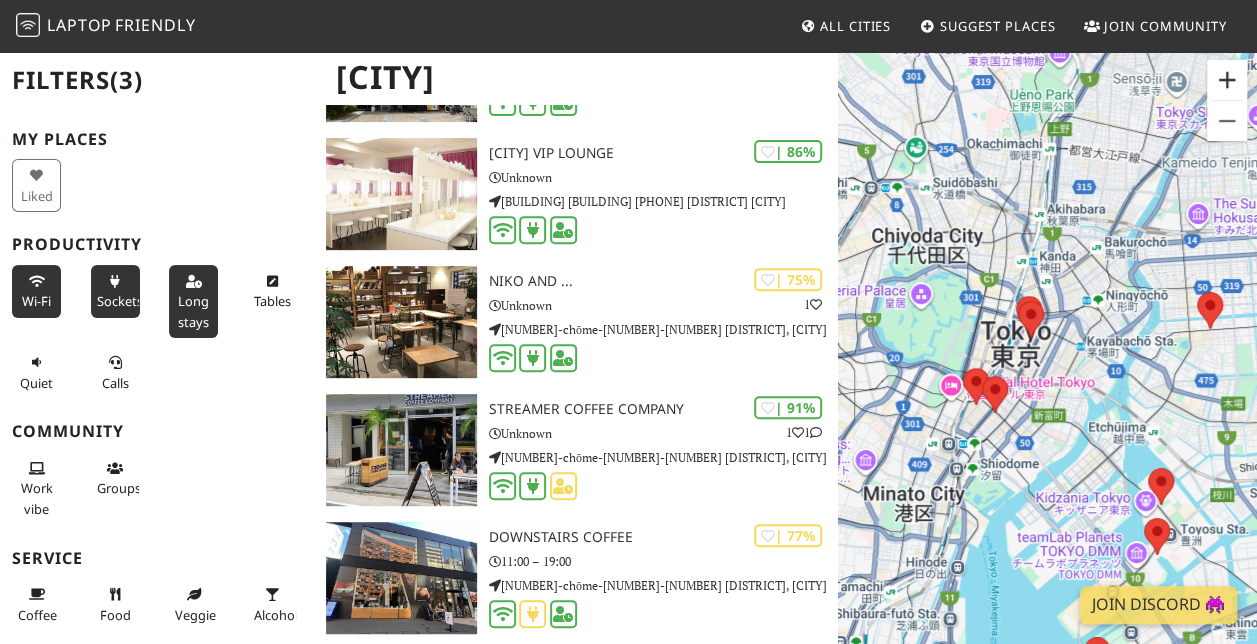 click at bounding box center (1227, 80) 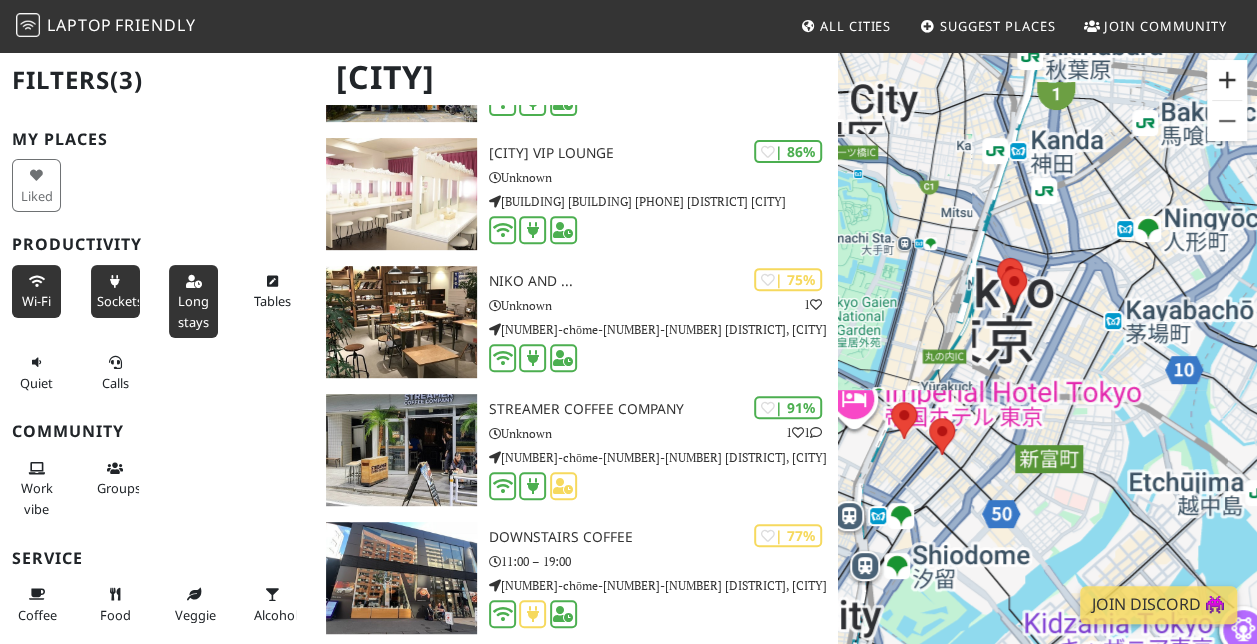 click at bounding box center [1227, 80] 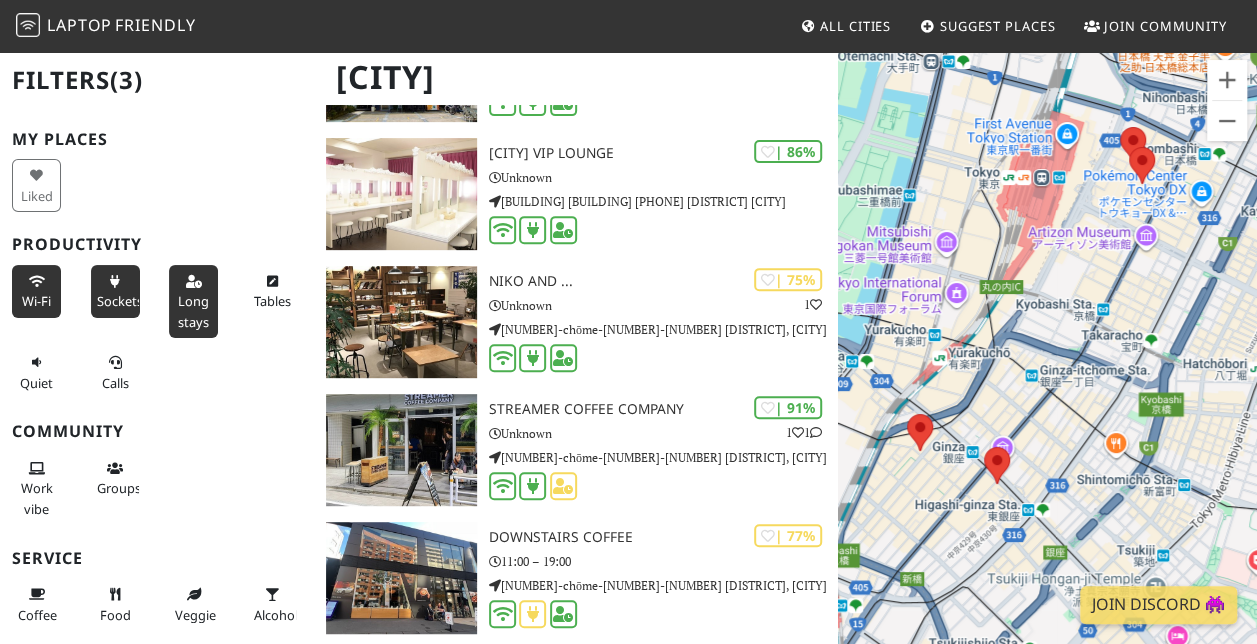 drag, startPoint x: 1005, startPoint y: 346, endPoint x: 1170, endPoint y: 290, distance: 174.24408 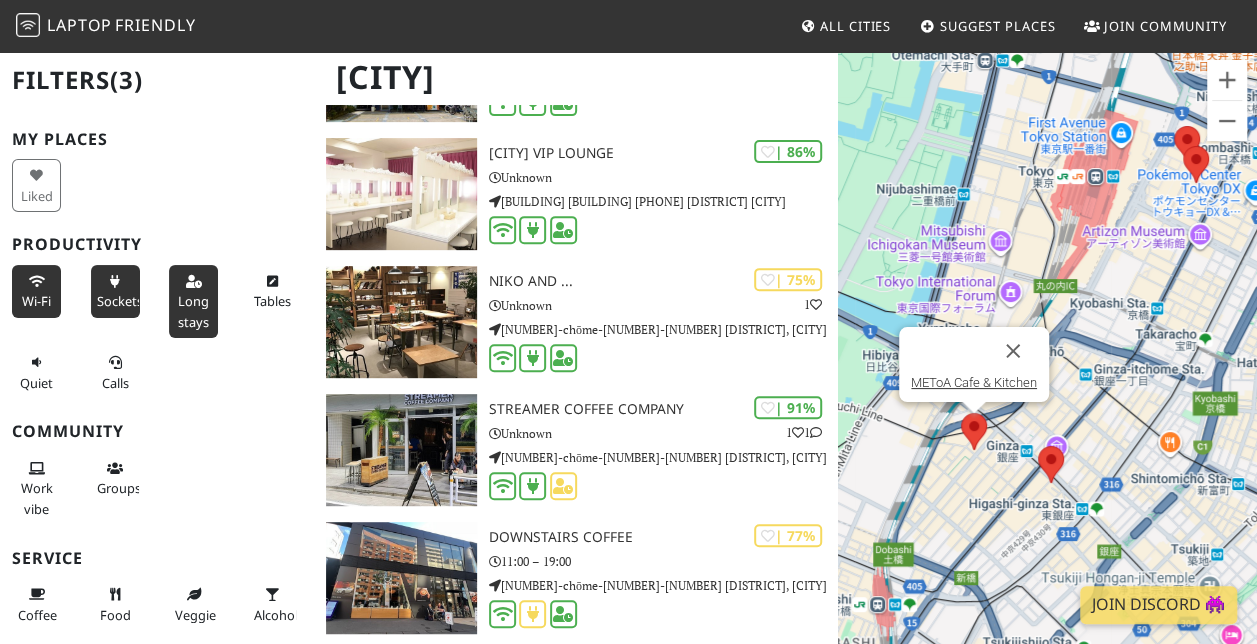 click at bounding box center (974, 431) 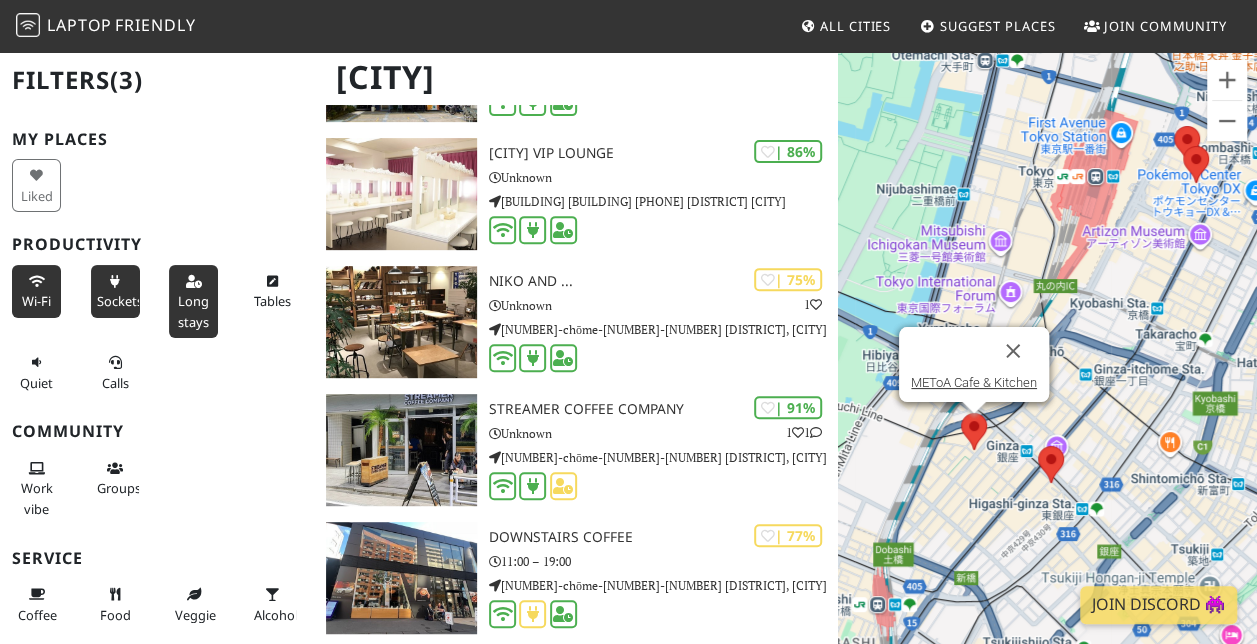 click at bounding box center (974, 431) 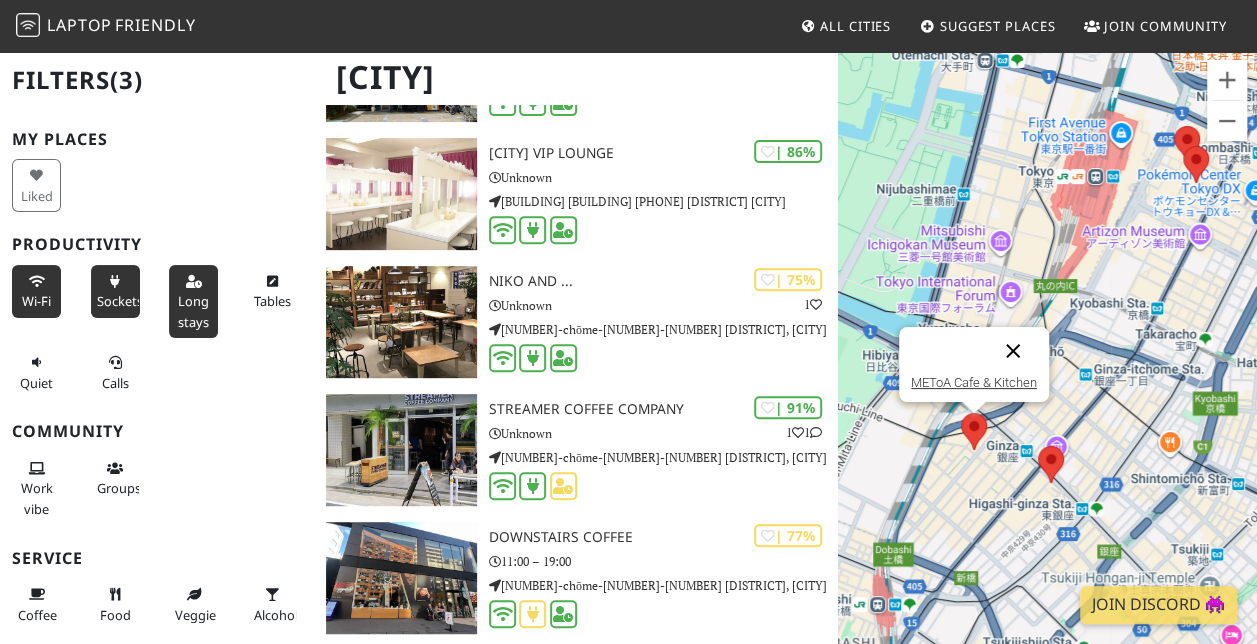 click at bounding box center (1013, 351) 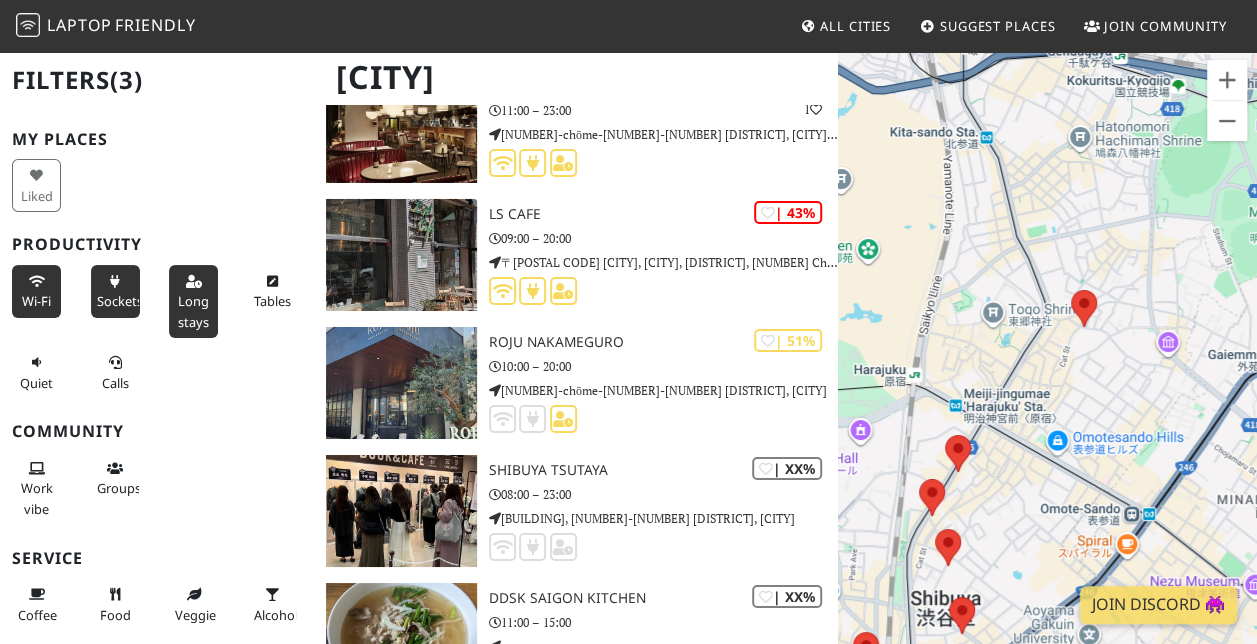 scroll, scrollTop: 3415, scrollLeft: 0, axis: vertical 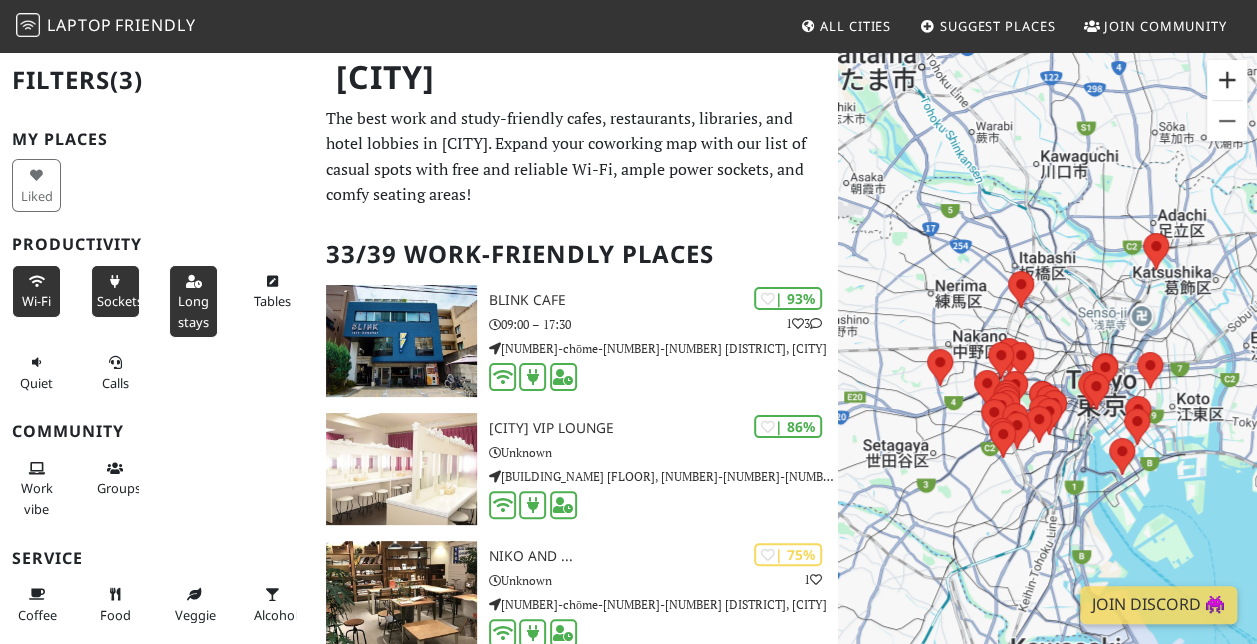 click at bounding box center [1227, 80] 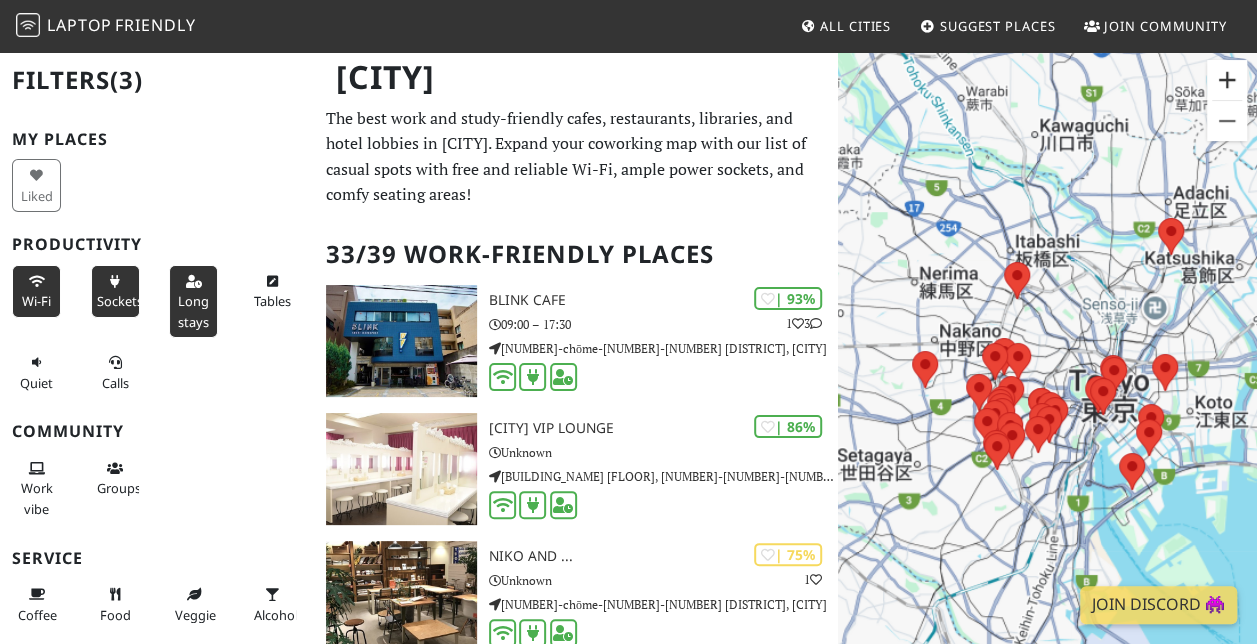 click at bounding box center [1227, 80] 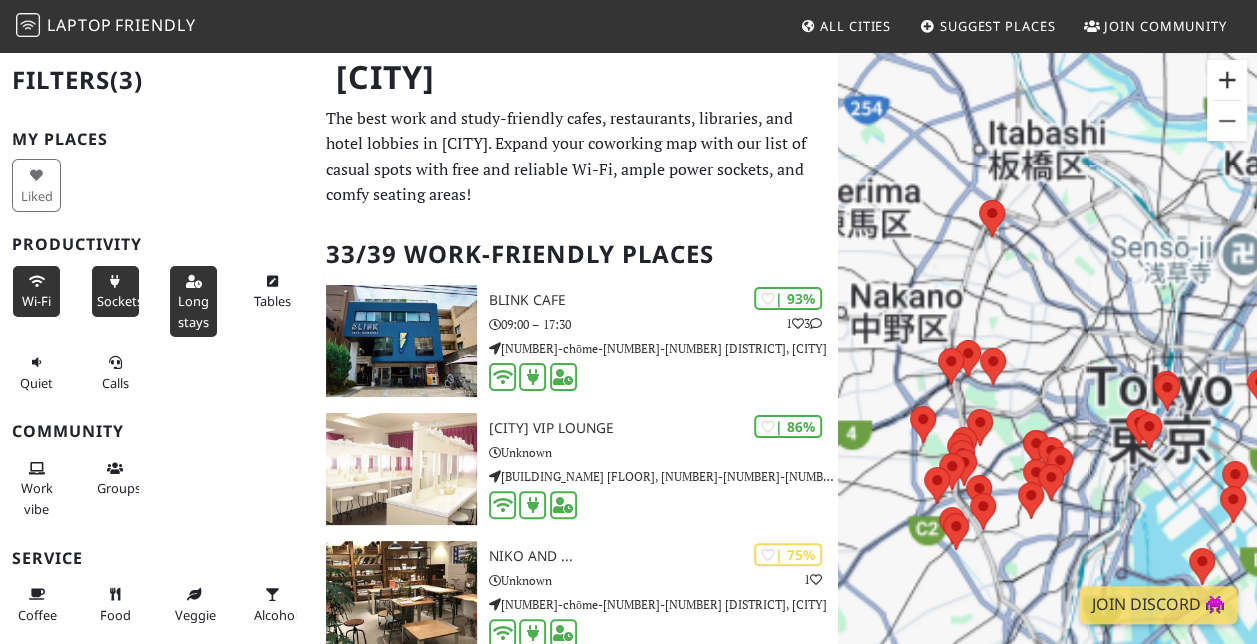 click at bounding box center [1227, 80] 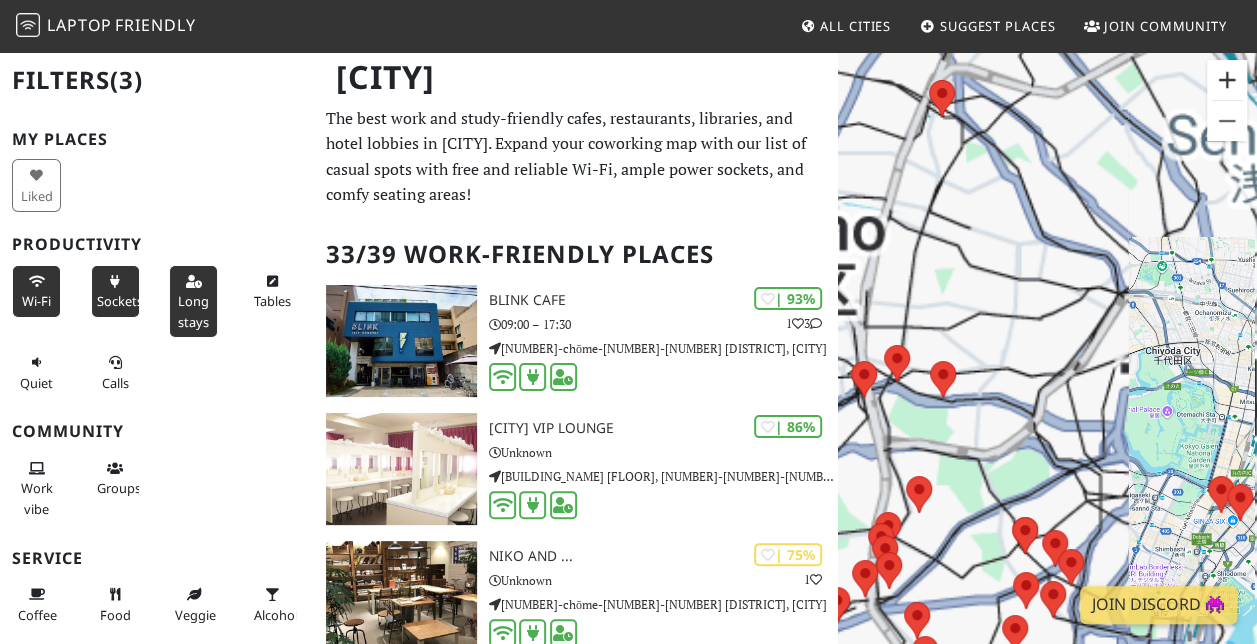 click at bounding box center [1227, 80] 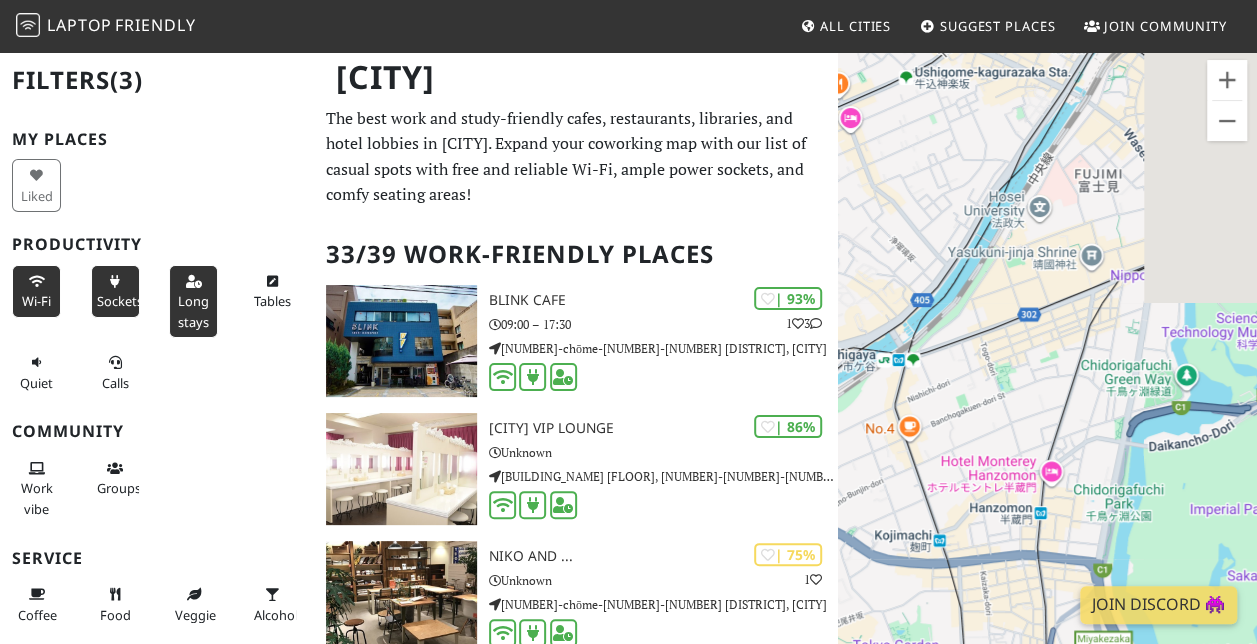 drag, startPoint x: 1216, startPoint y: 396, endPoint x: 932, endPoint y: 348, distance: 288.02777 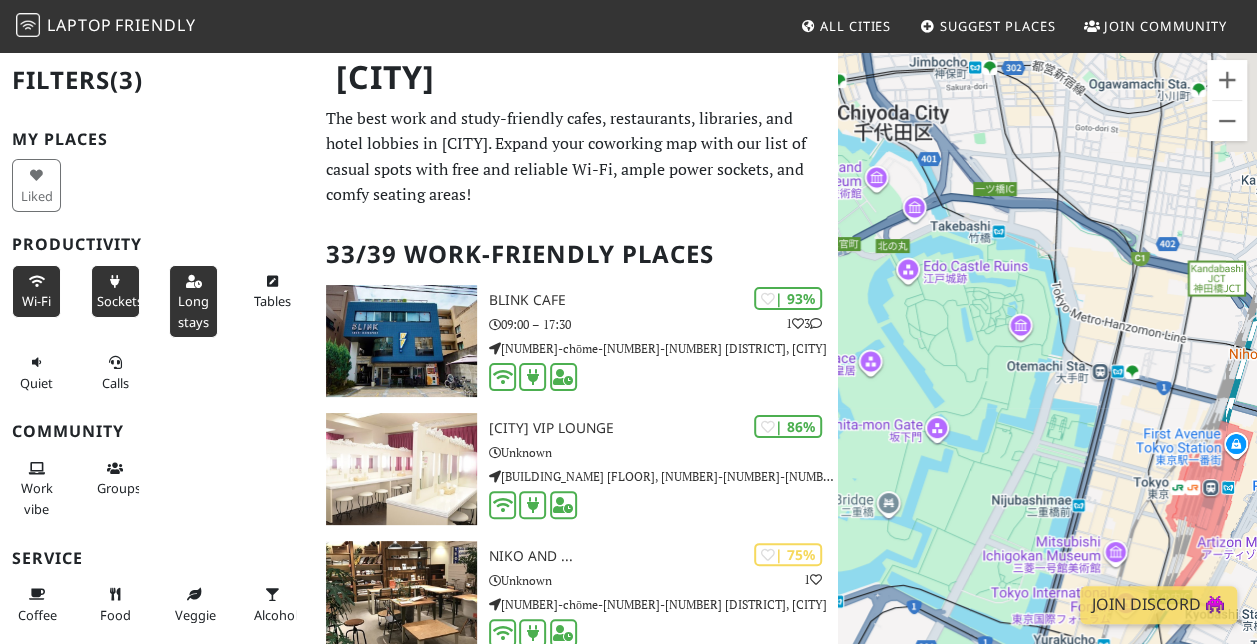drag, startPoint x: 1094, startPoint y: 359, endPoint x: 869, endPoint y: 265, distance: 243.84627 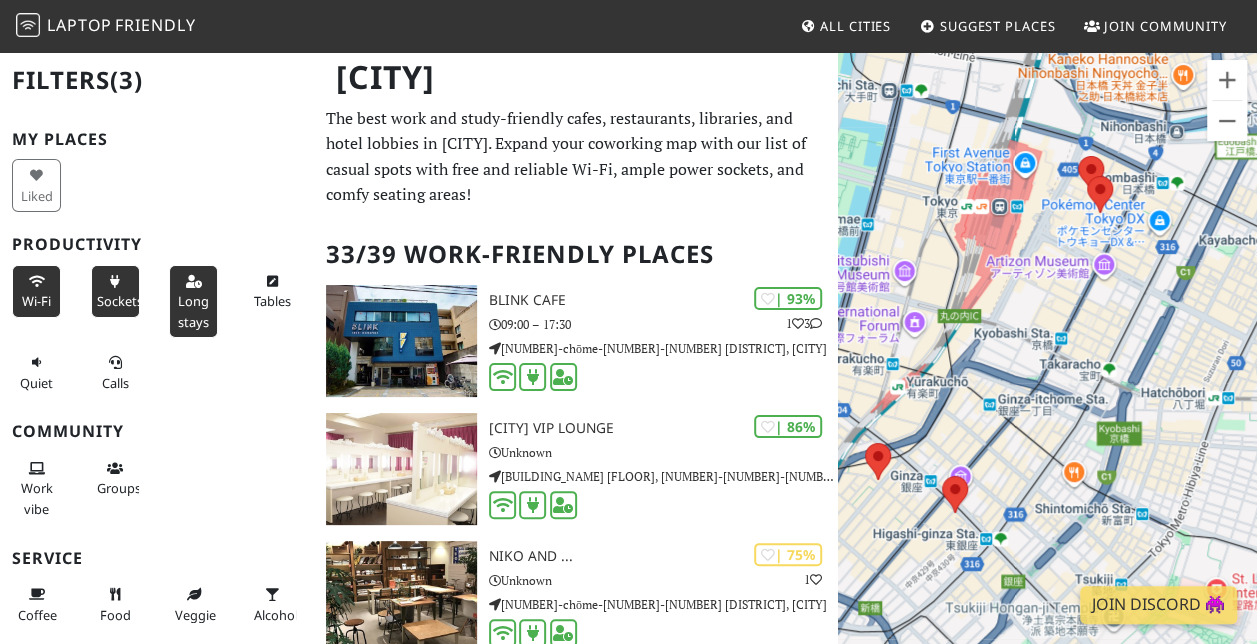 drag, startPoint x: 1063, startPoint y: 460, endPoint x: 1040, endPoint y: 147, distance: 313.8439 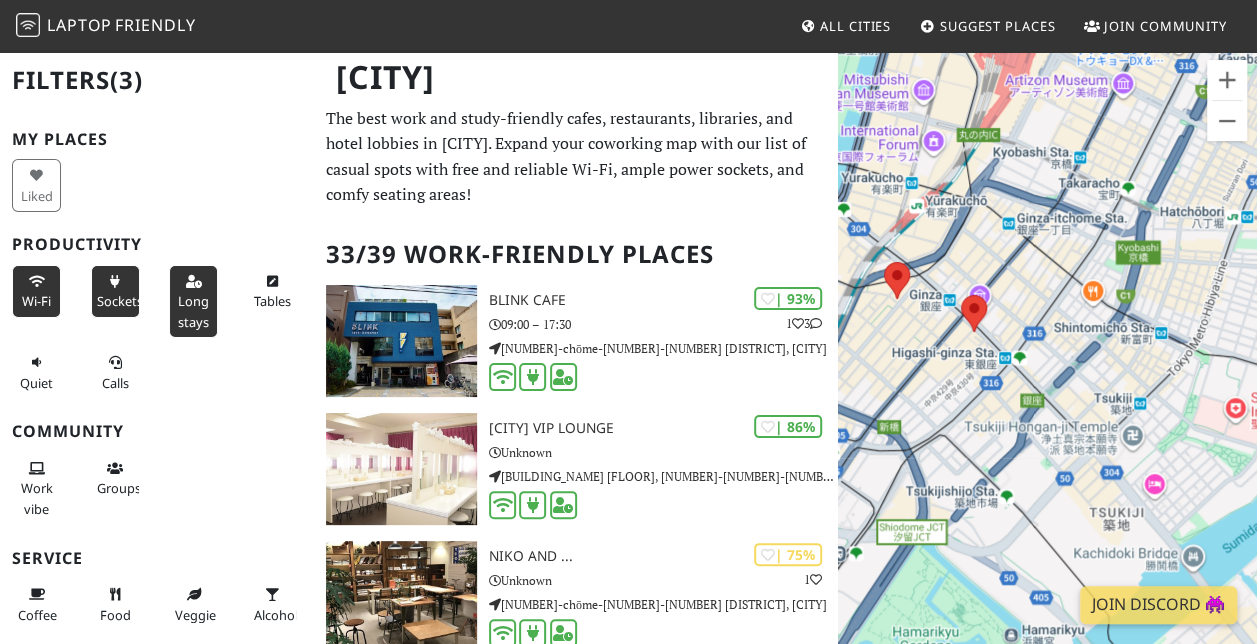 drag, startPoint x: 974, startPoint y: 457, endPoint x: 898, endPoint y: 378, distance: 109.62208 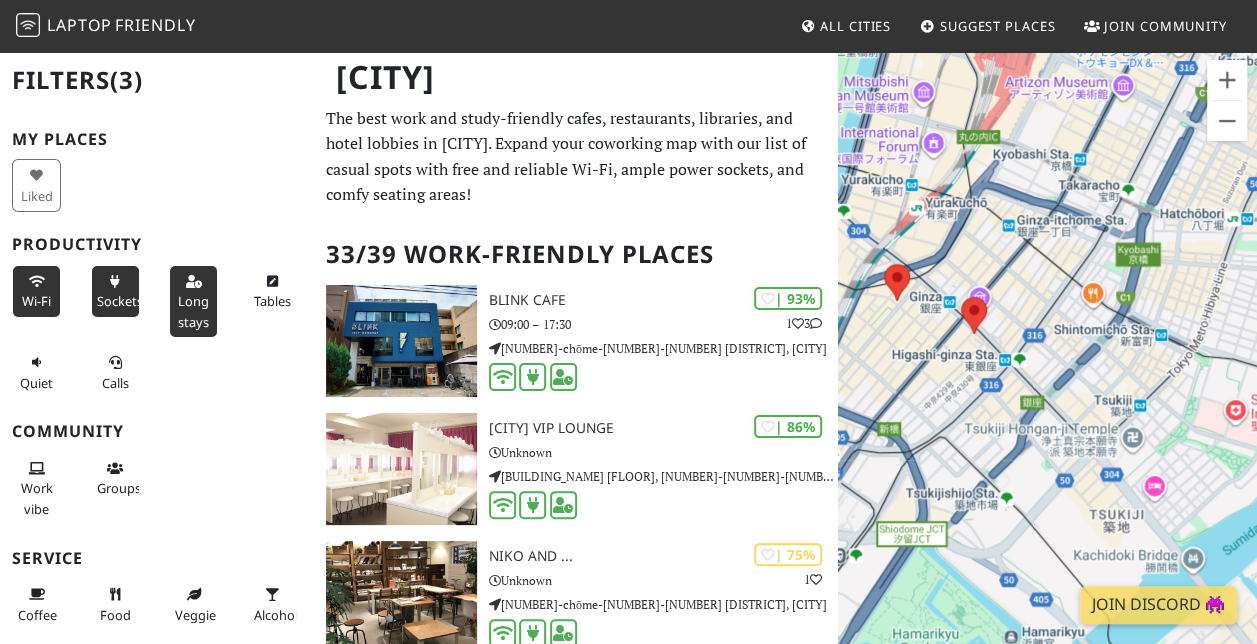 click on "To navigate, press the arrow keys." at bounding box center [1047, 372] 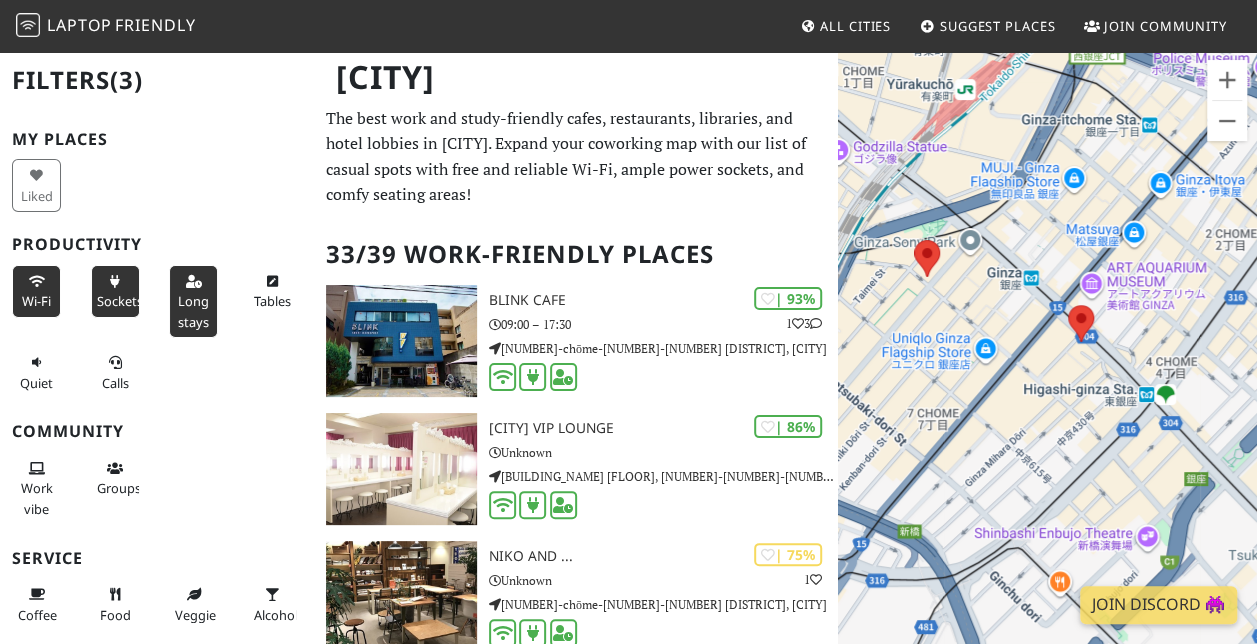 drag, startPoint x: 868, startPoint y: 369, endPoint x: 1013, endPoint y: 366, distance: 145.03104 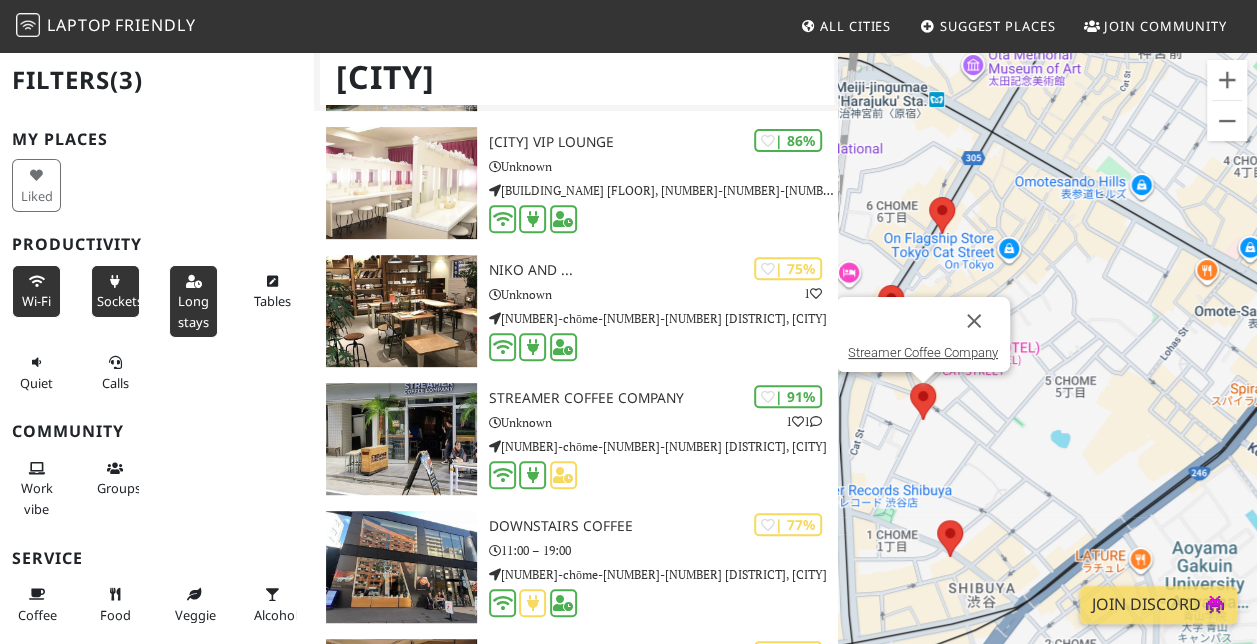 scroll, scrollTop: 302, scrollLeft: 0, axis: vertical 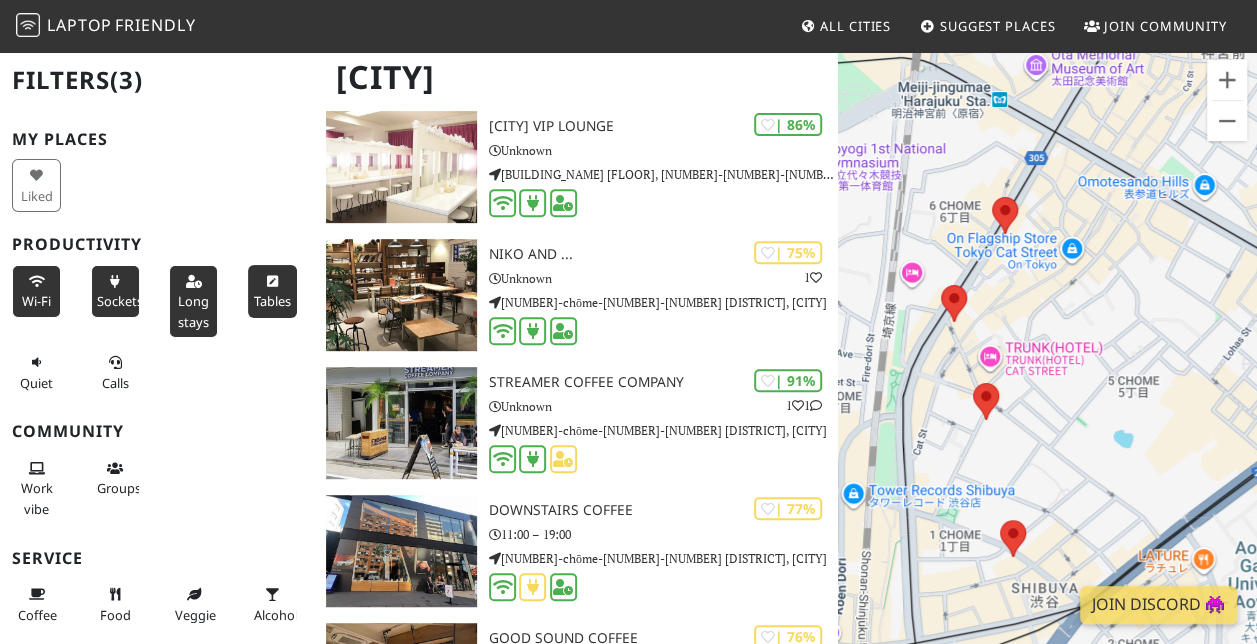 click on "Tables" at bounding box center [272, 301] 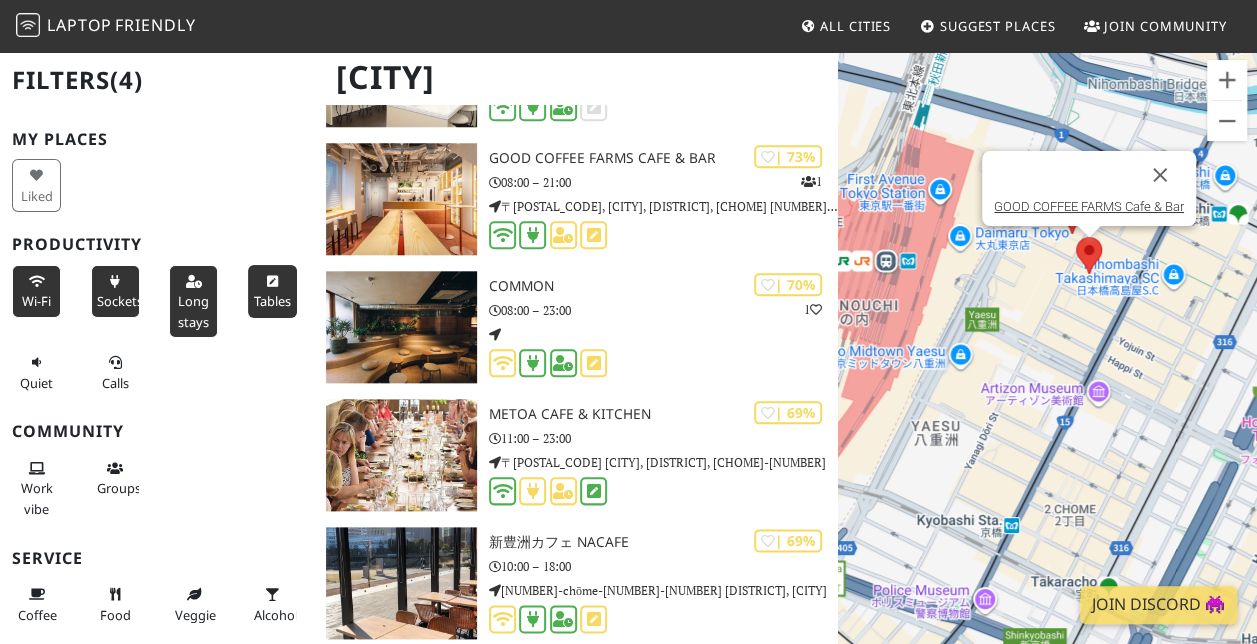 scroll, scrollTop: 920, scrollLeft: 0, axis: vertical 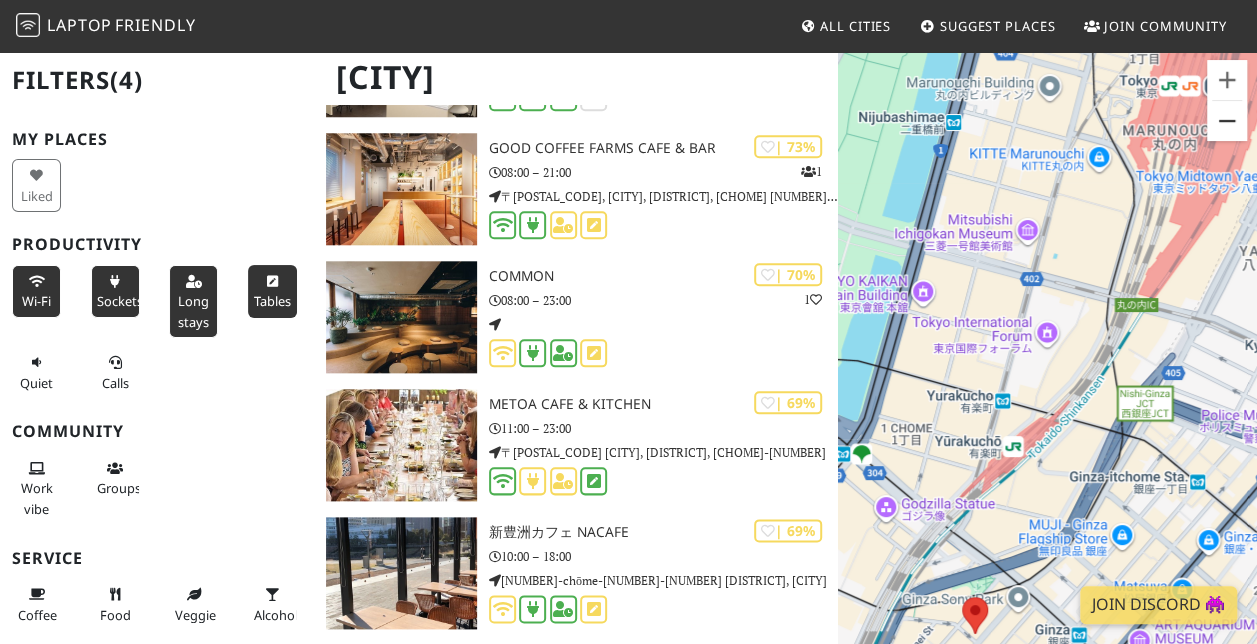 click at bounding box center [1227, 121] 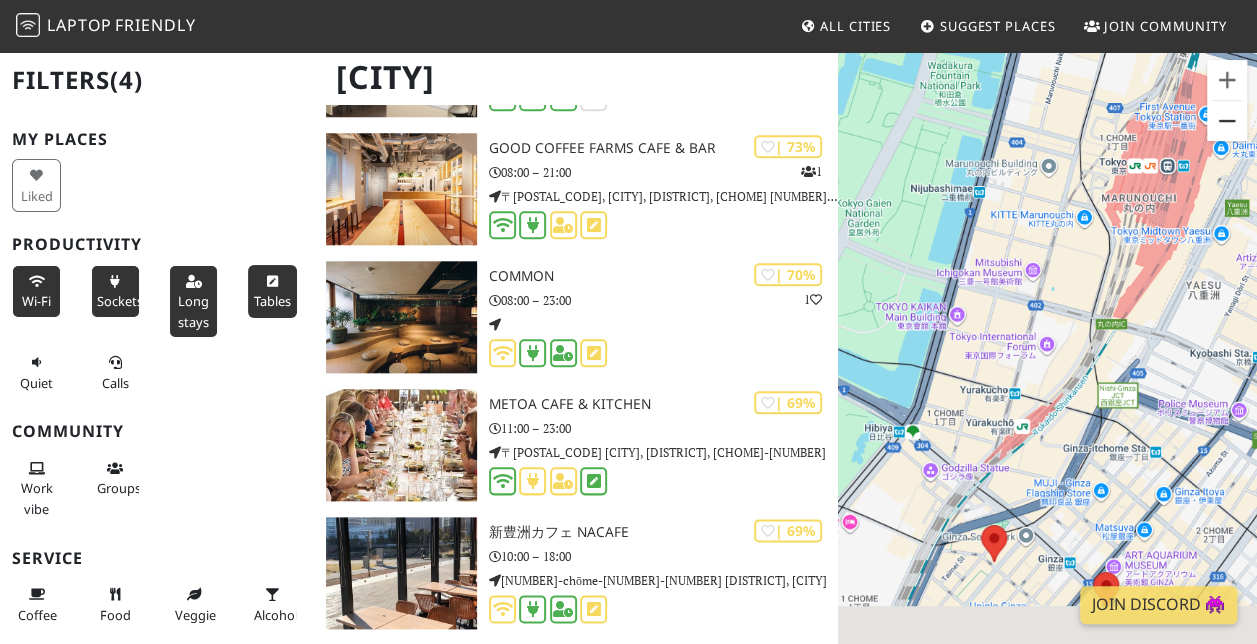 click at bounding box center [1227, 121] 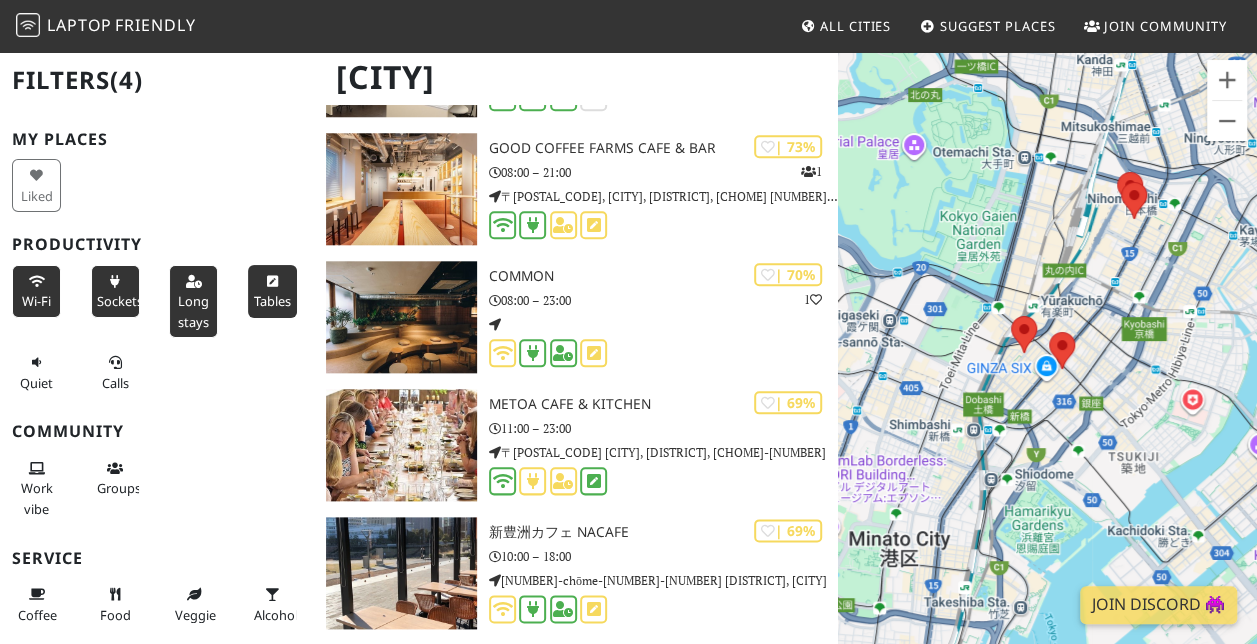 drag, startPoint x: 1214, startPoint y: 361, endPoint x: 1195, endPoint y: 276, distance: 87.09765 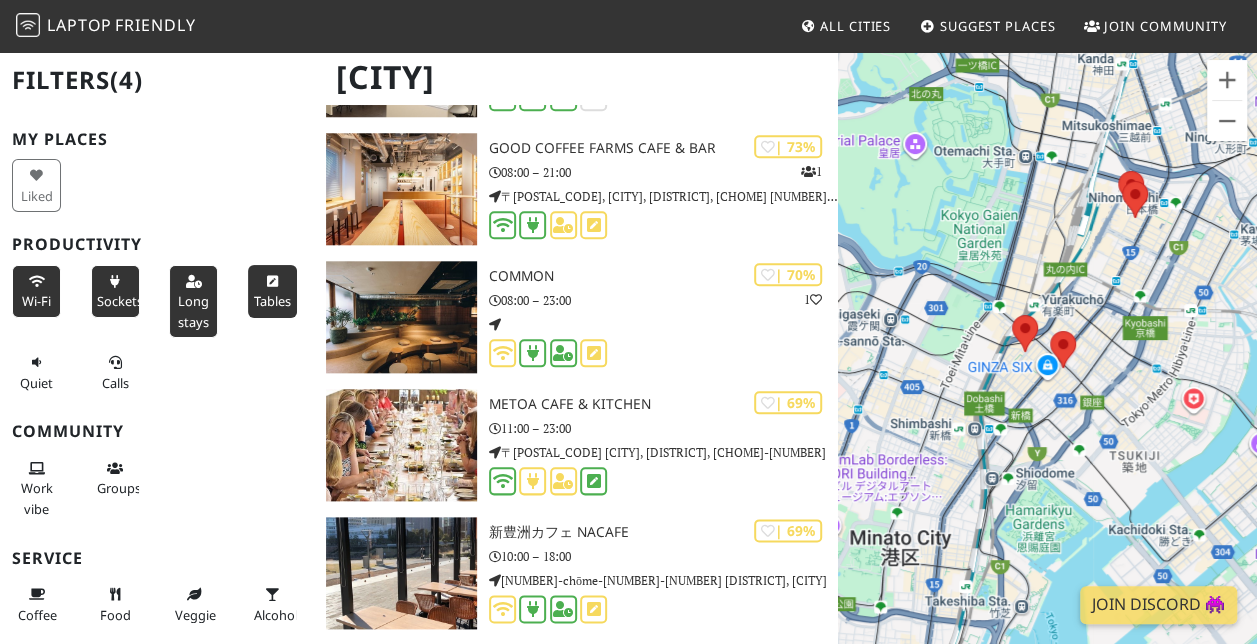 click on "To navigate, press the arrow keys." at bounding box center (1047, 372) 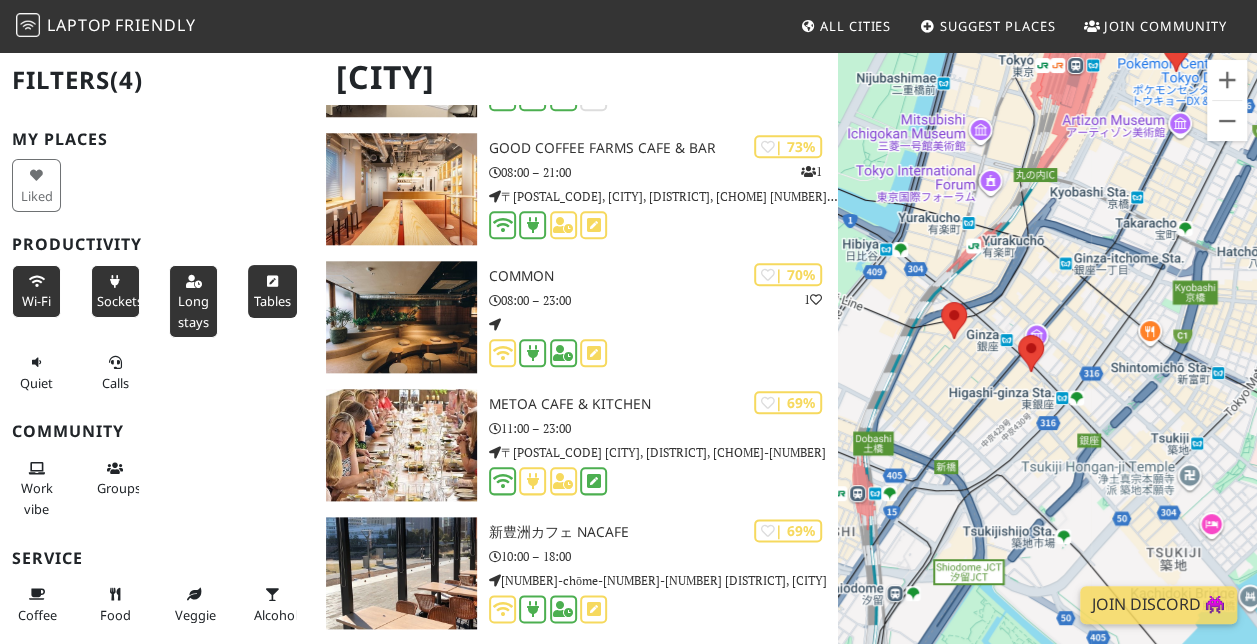 click on "To navigate, press the arrow keys." at bounding box center [1047, 372] 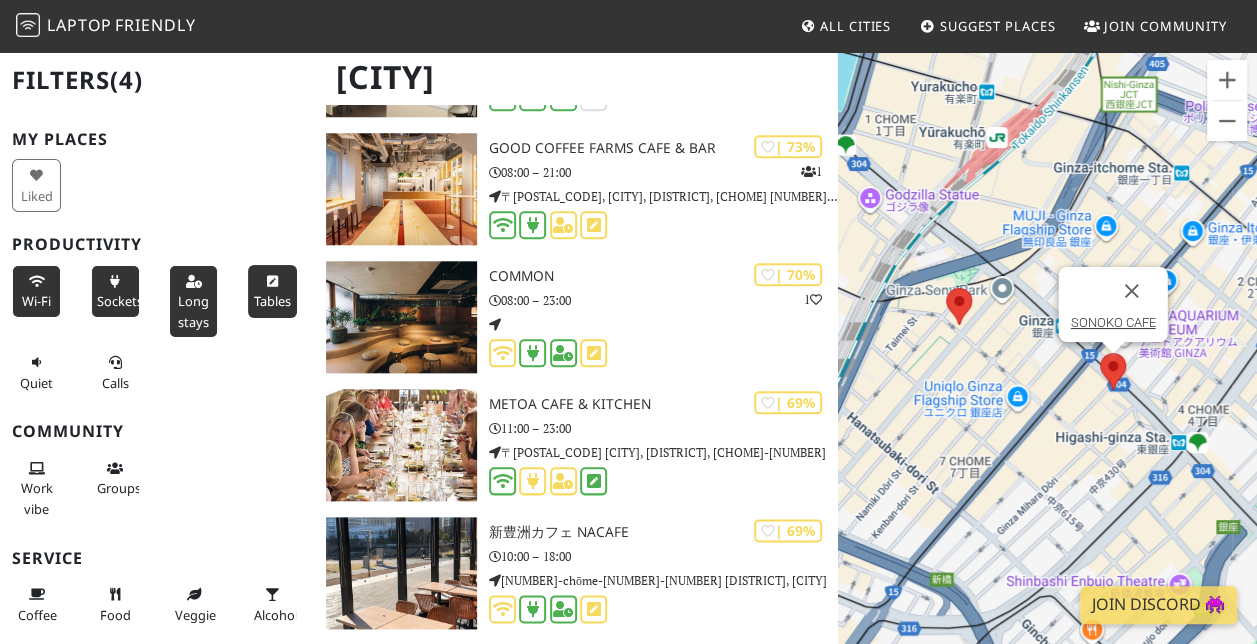 click at bounding box center (1113, 371) 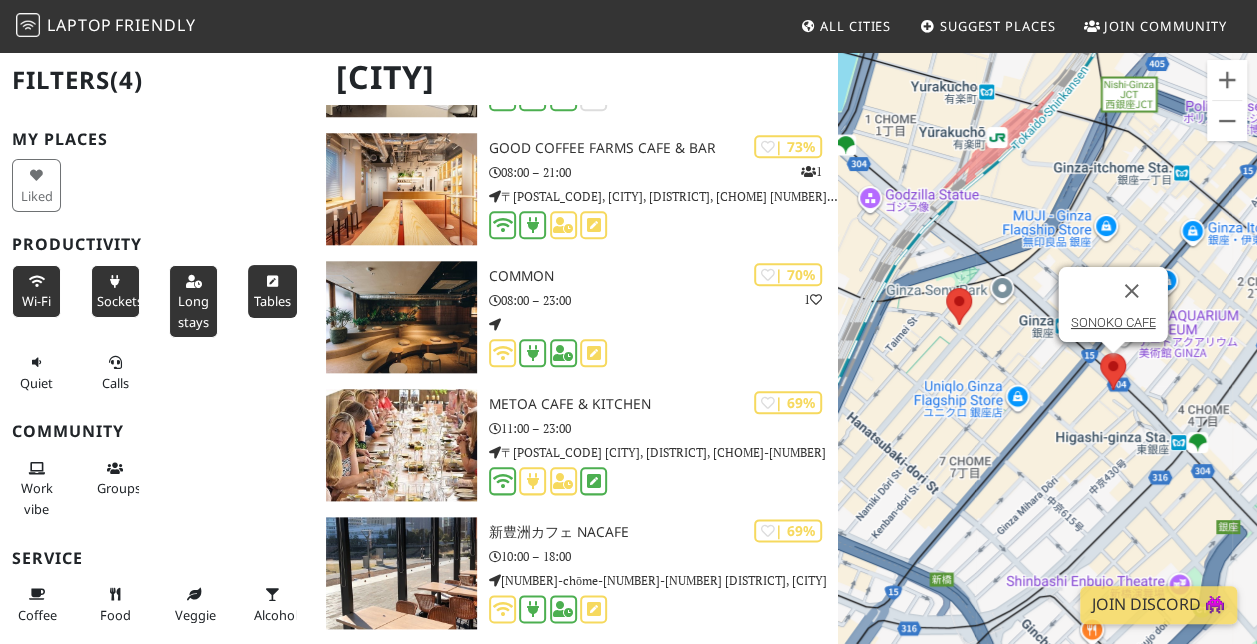 click at bounding box center (1113, 371) 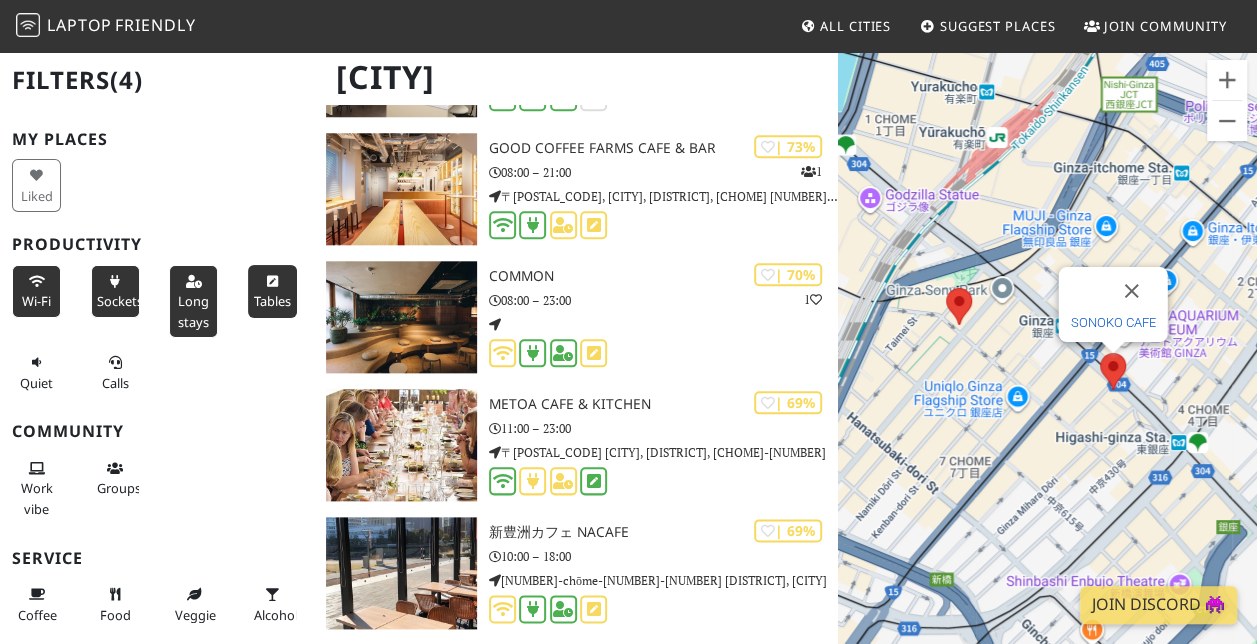 click on "SONOKO CAFE" at bounding box center [1112, 322] 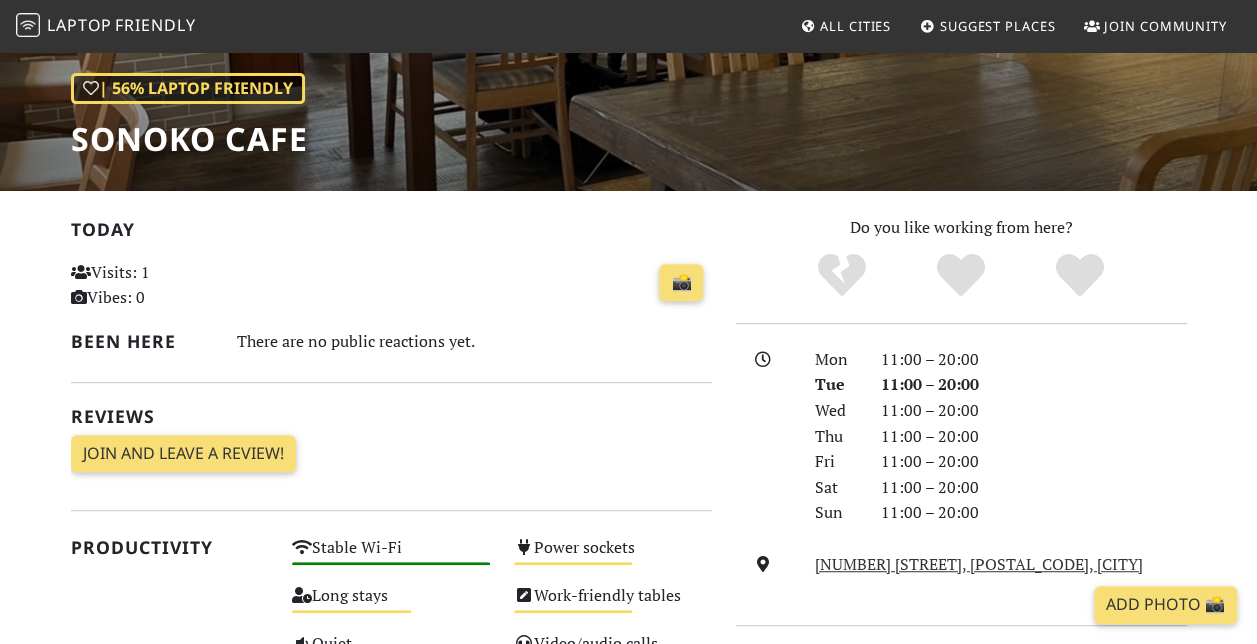scroll, scrollTop: 273, scrollLeft: 0, axis: vertical 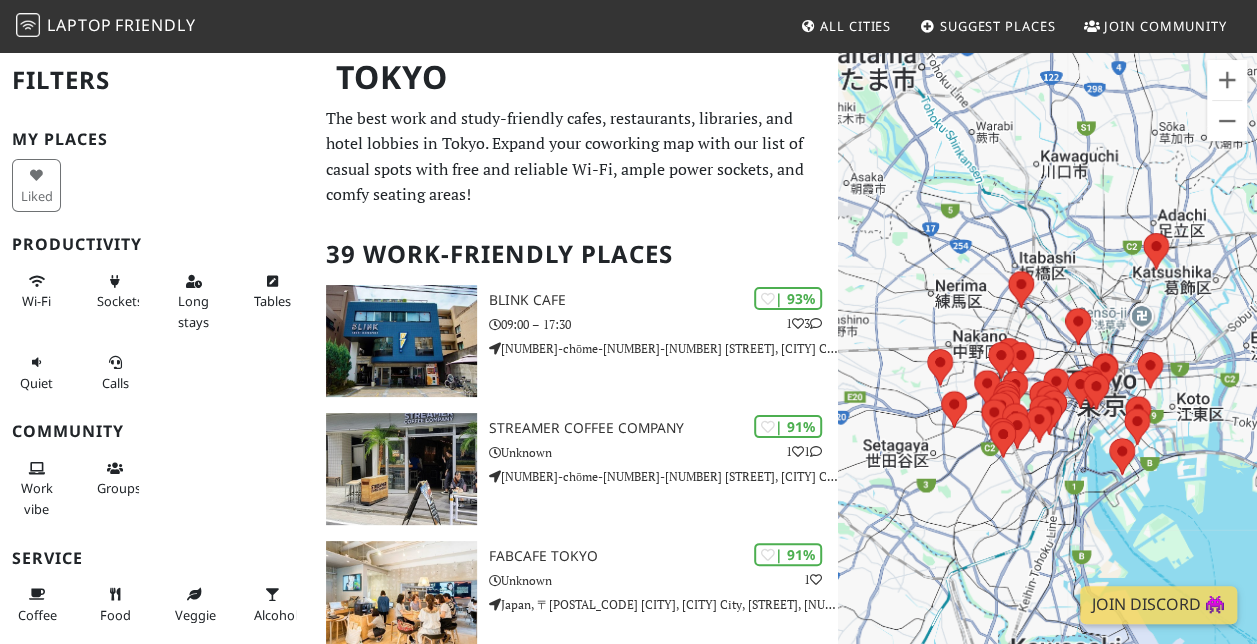 click on "Tables" at bounding box center (272, 301) 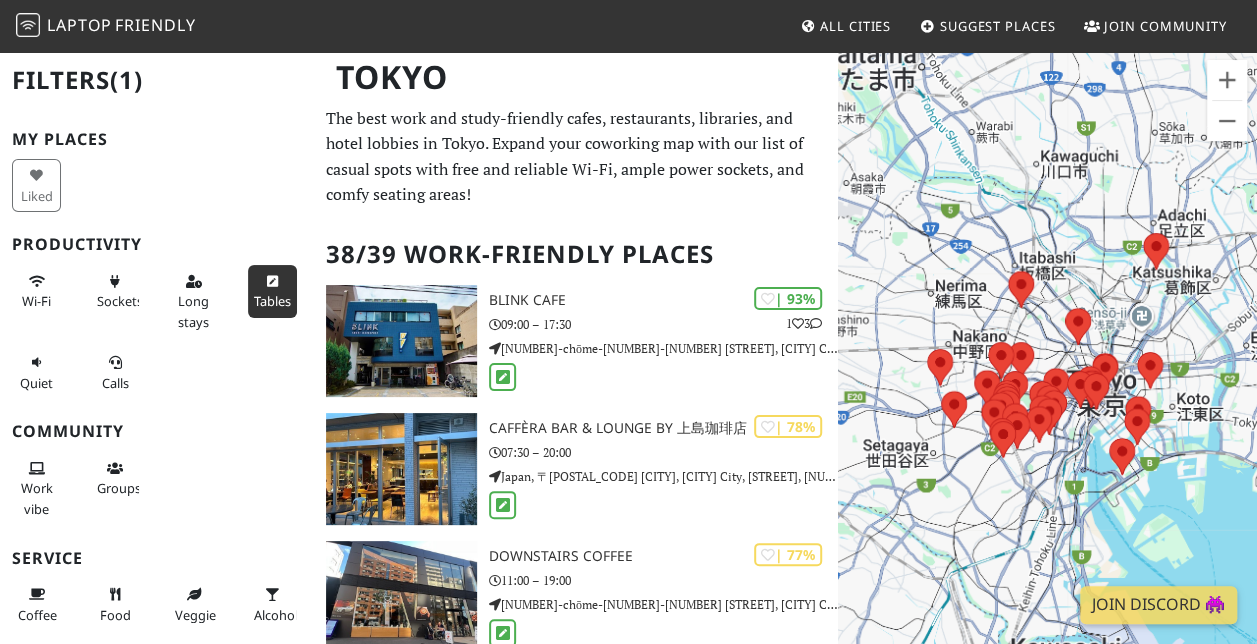 click on "Tables" at bounding box center [272, 291] 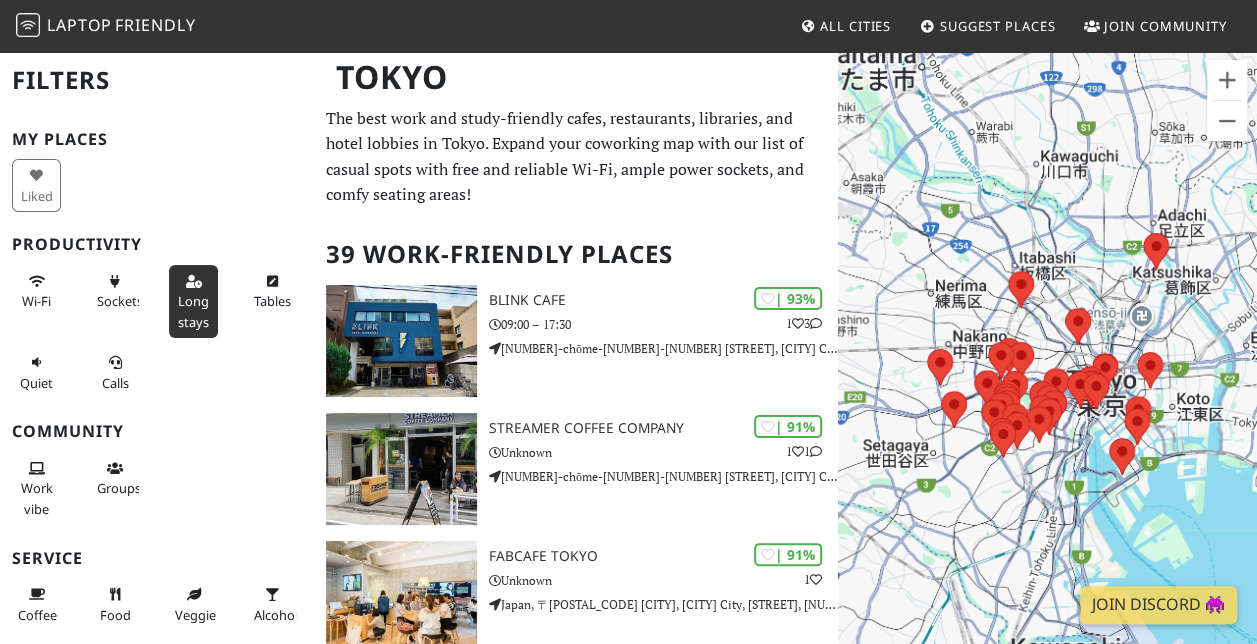 click at bounding box center (194, 282) 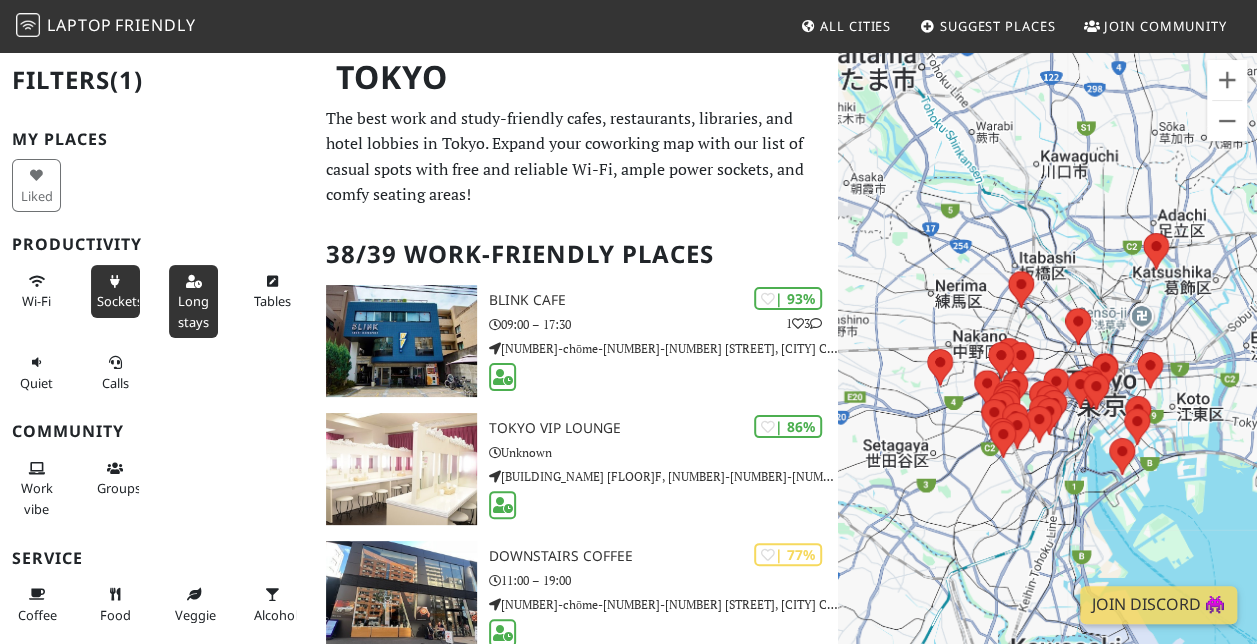 click on "Sockets" at bounding box center [115, 291] 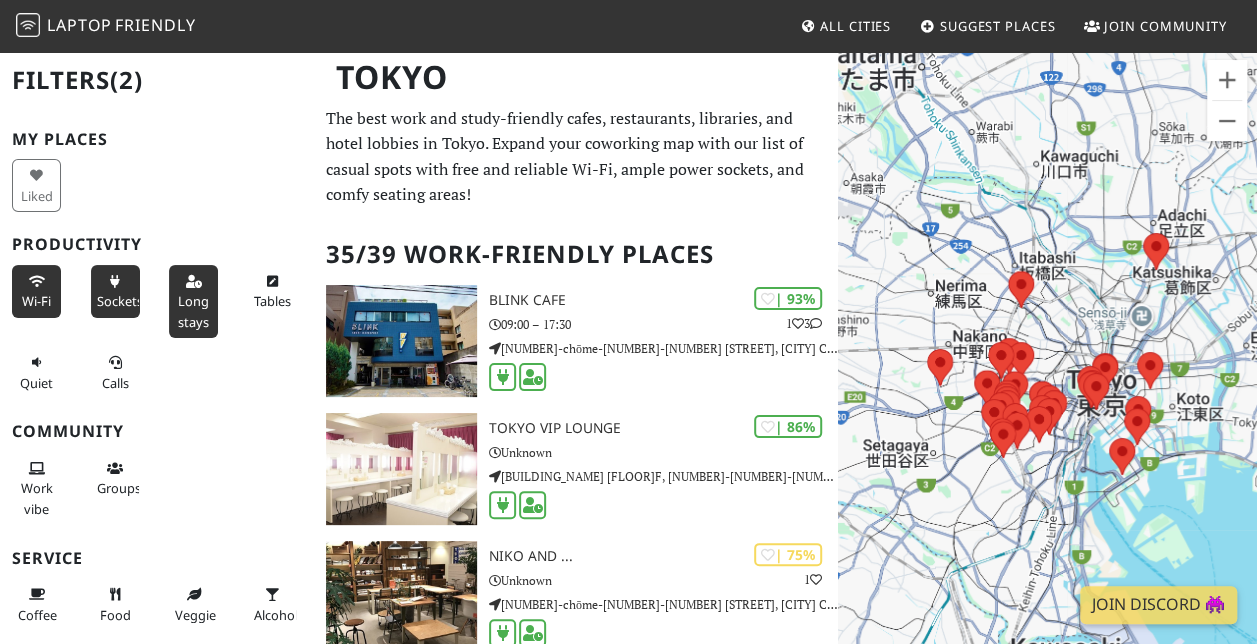 click on "Wi-Fi" at bounding box center (36, 291) 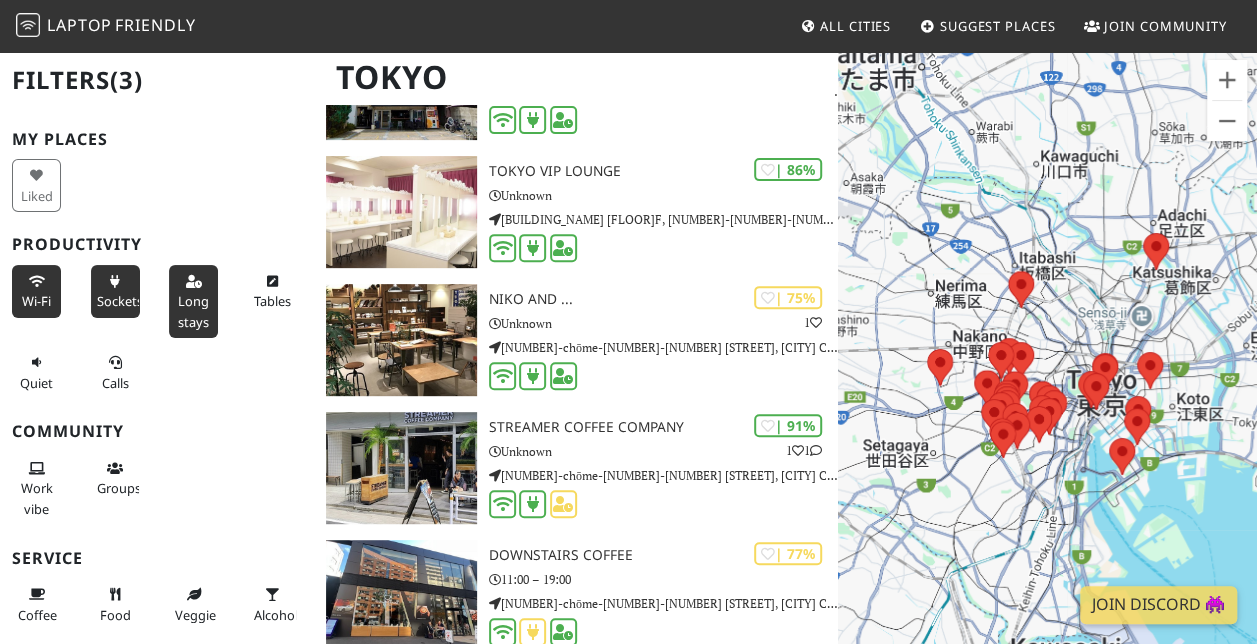 scroll, scrollTop: 0, scrollLeft: 0, axis: both 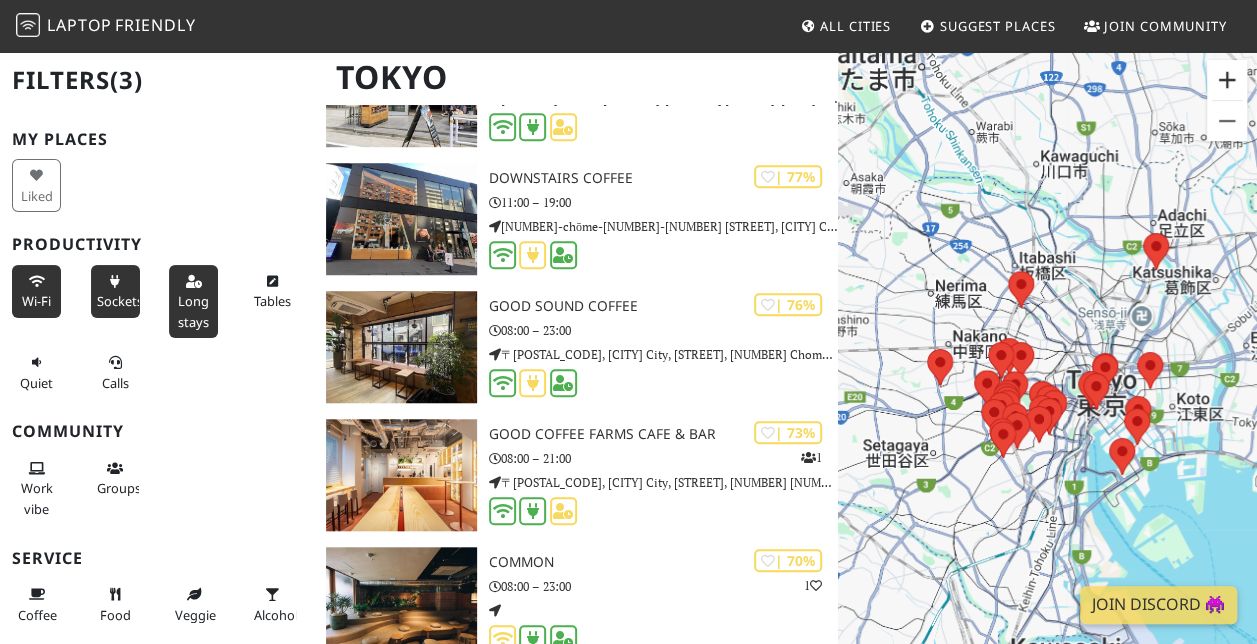 click at bounding box center (1227, 80) 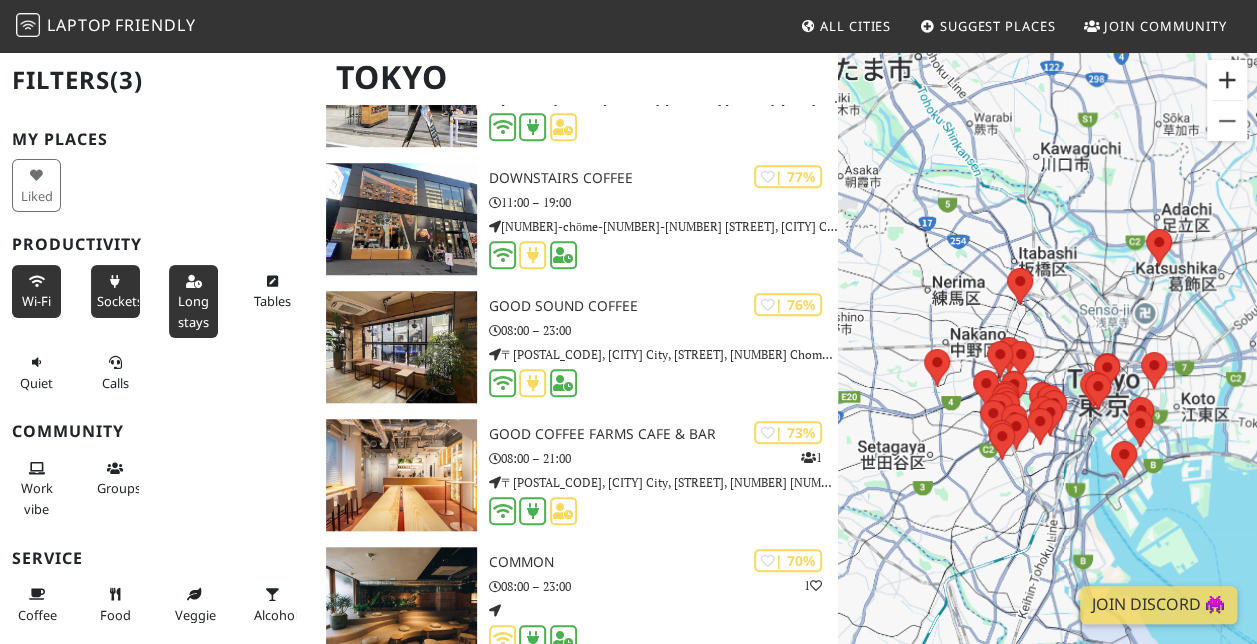 click at bounding box center [1227, 80] 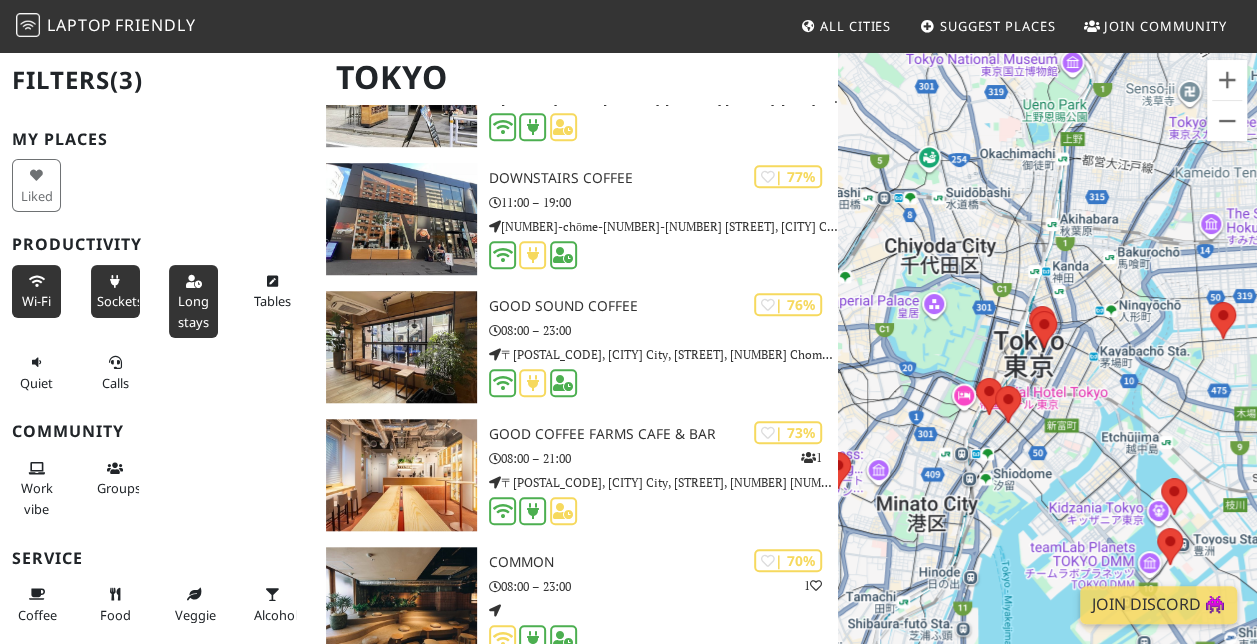 drag, startPoint x: 1196, startPoint y: 467, endPoint x: 955, endPoint y: 367, distance: 260.92337 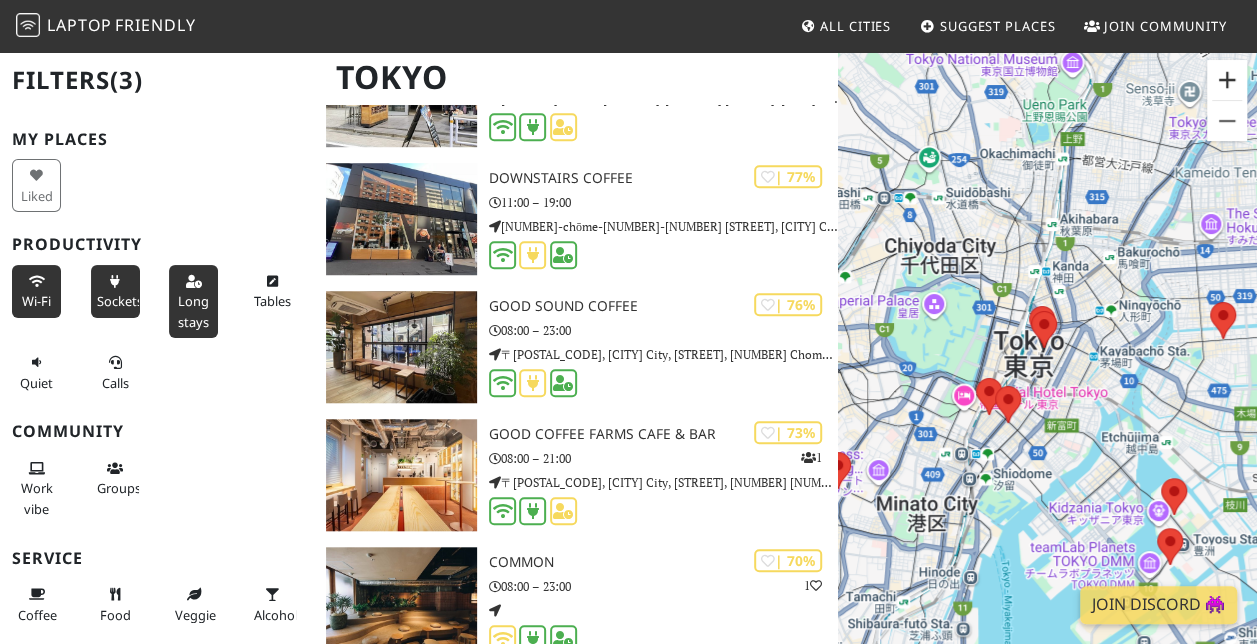 click at bounding box center [1227, 80] 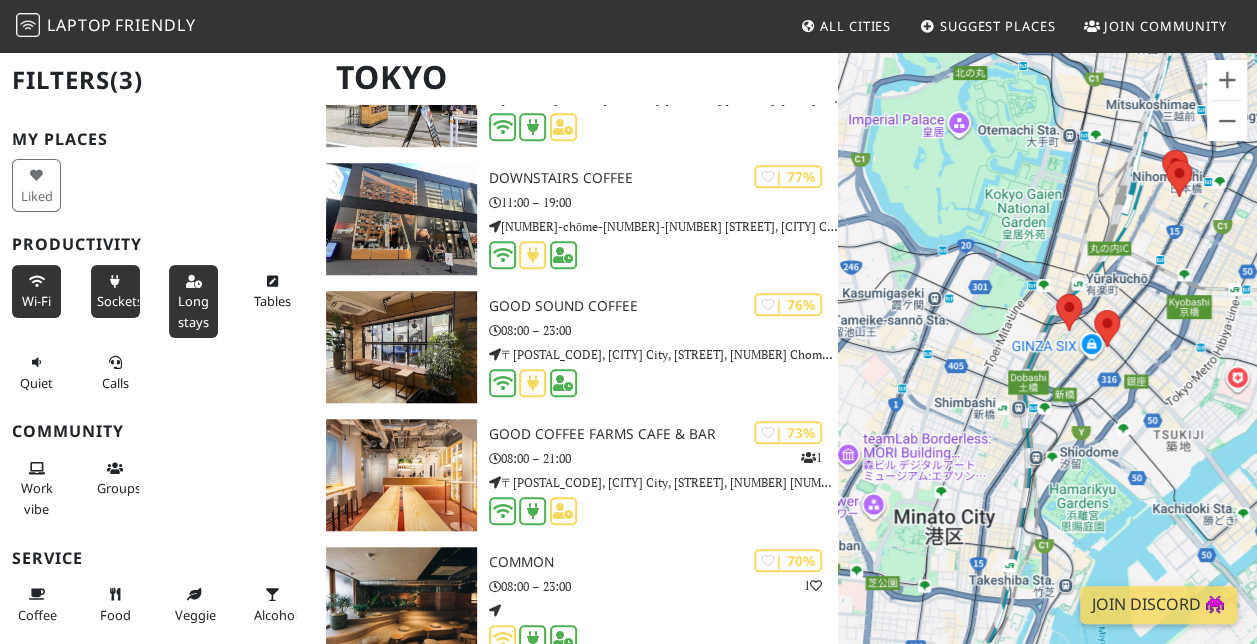 drag, startPoint x: 1004, startPoint y: 410, endPoint x: 1150, endPoint y: 278, distance: 196.8248 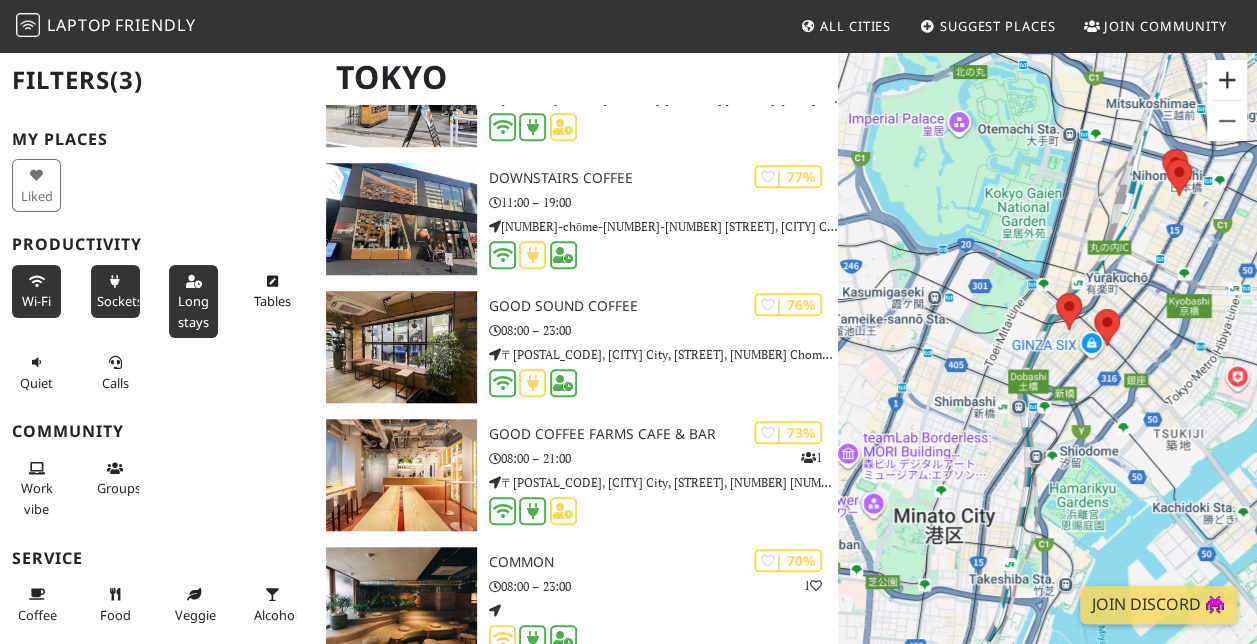 click at bounding box center (1227, 80) 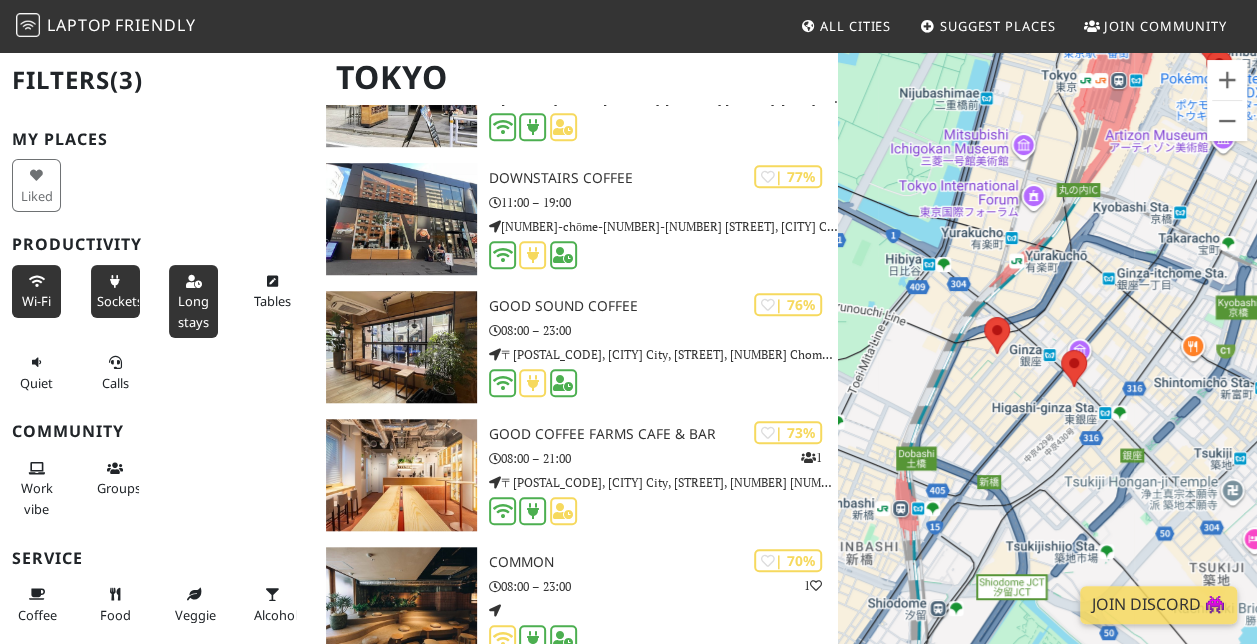 drag, startPoint x: 1090, startPoint y: 312, endPoint x: 997, endPoint y: 382, distance: 116.40017 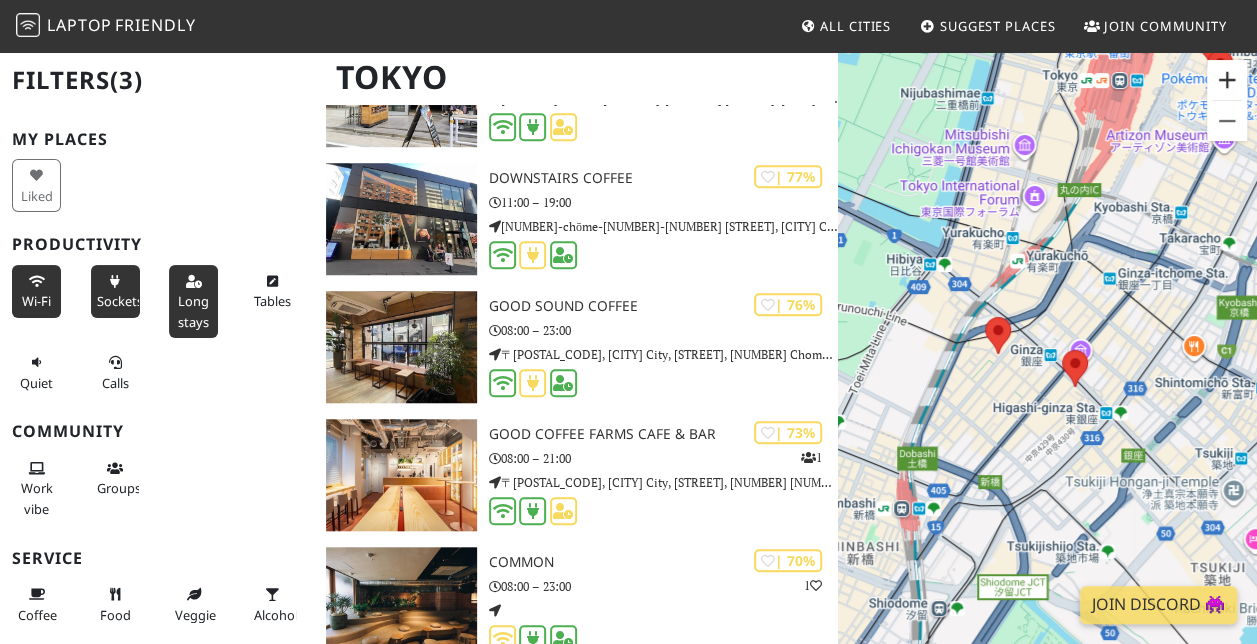 click at bounding box center [1227, 80] 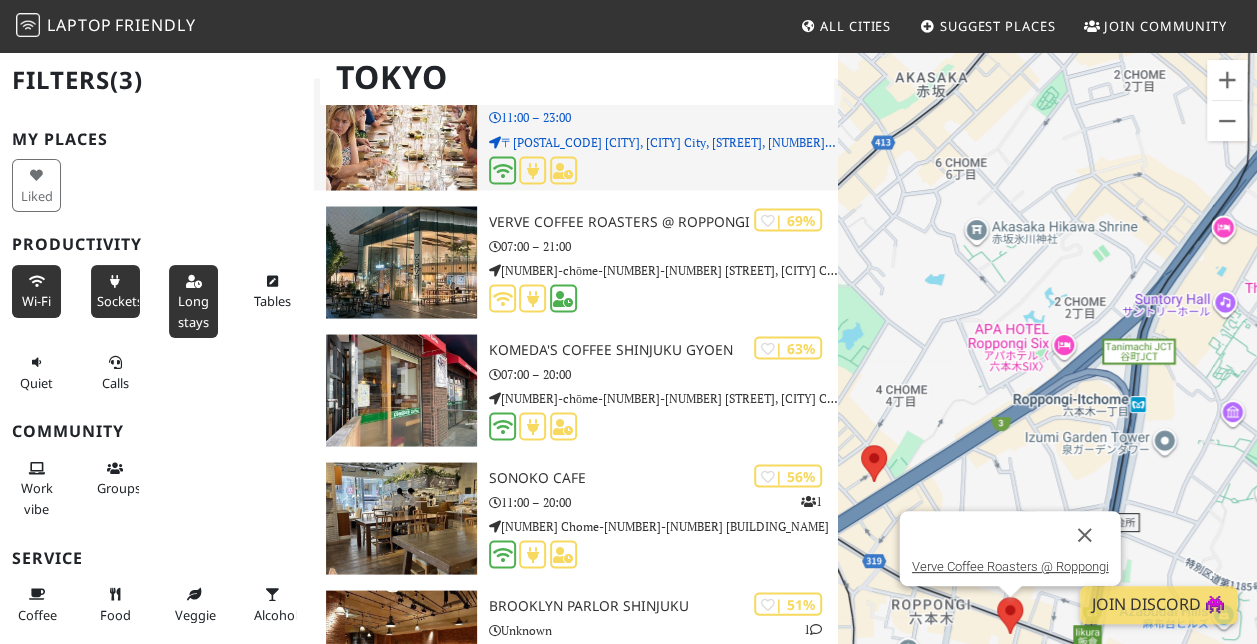 scroll, scrollTop: 1774, scrollLeft: 0, axis: vertical 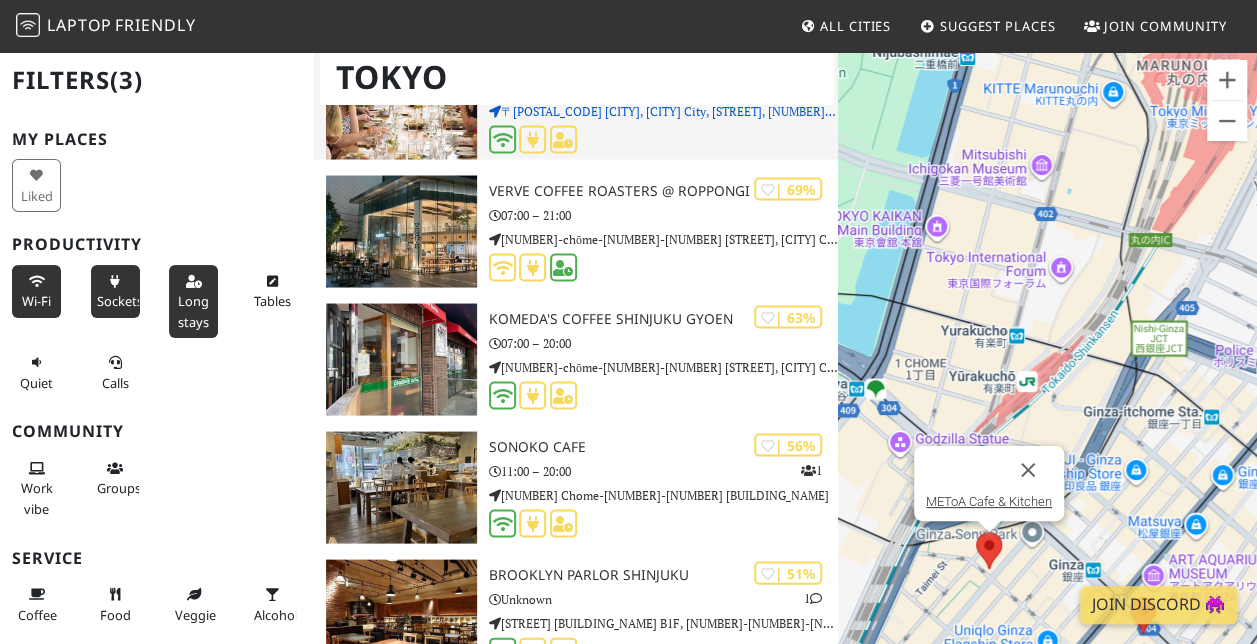 click at bounding box center [502, 139] 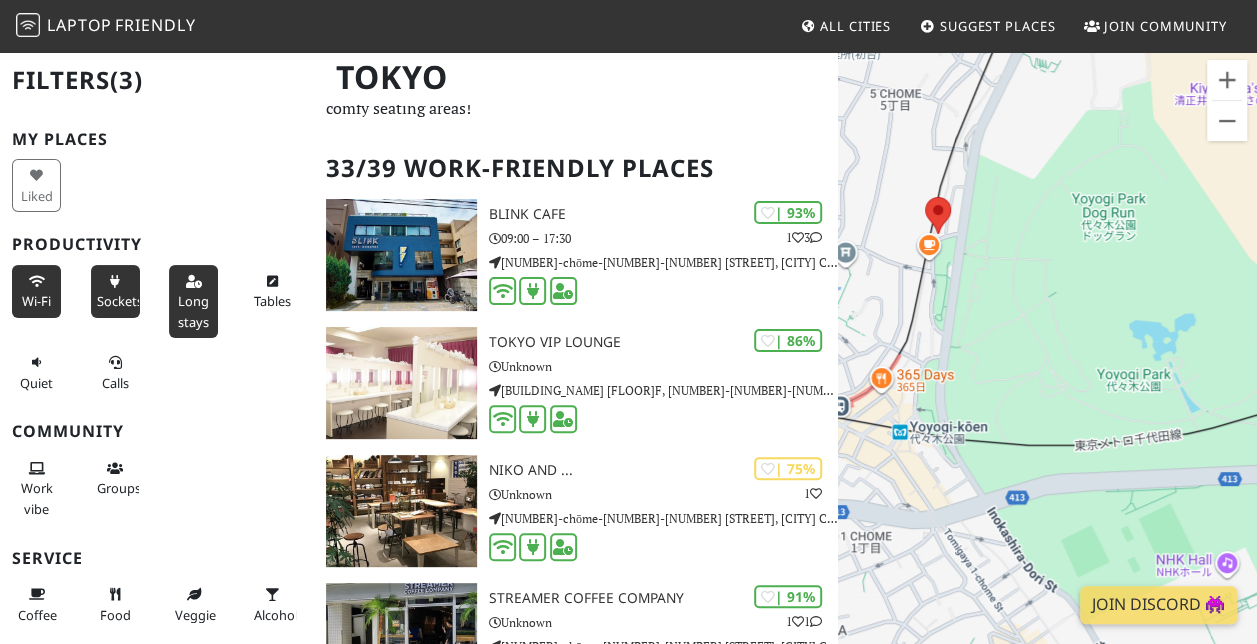 scroll, scrollTop: 0, scrollLeft: 0, axis: both 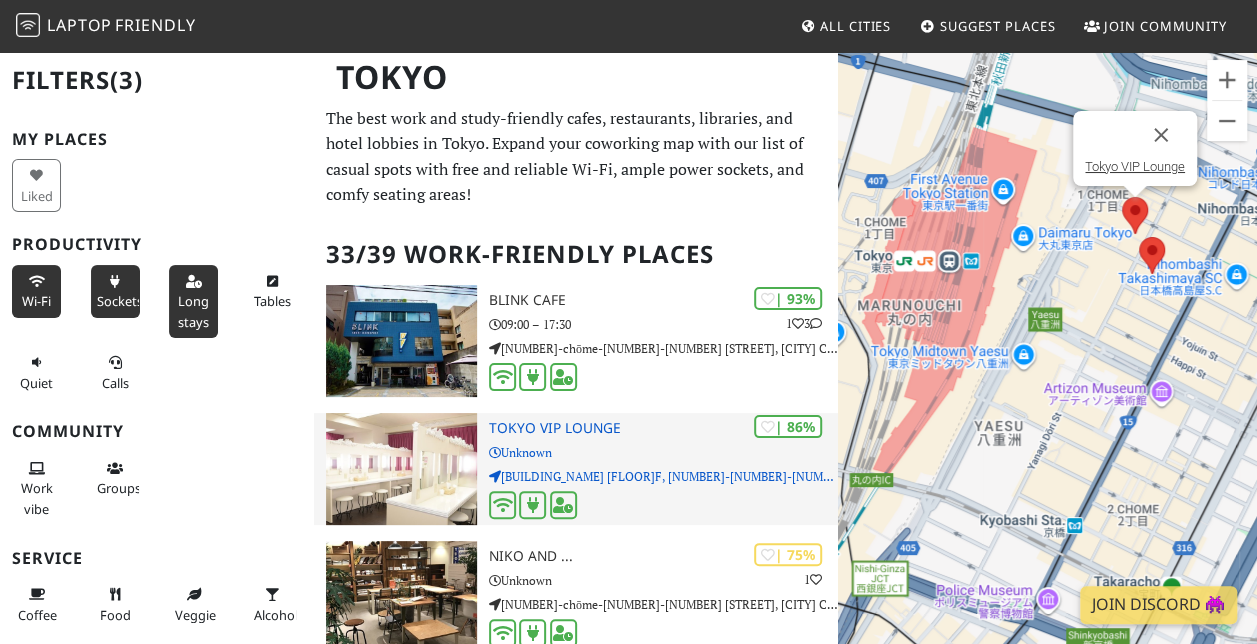 click at bounding box center [401, 469] 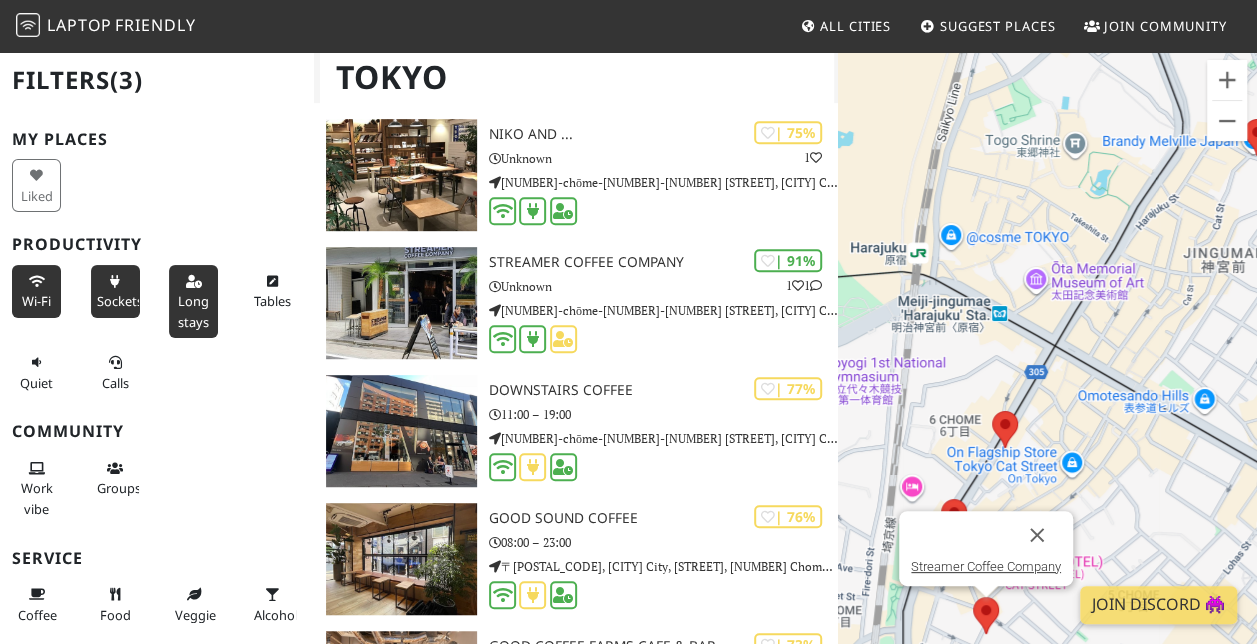 scroll, scrollTop: 423, scrollLeft: 0, axis: vertical 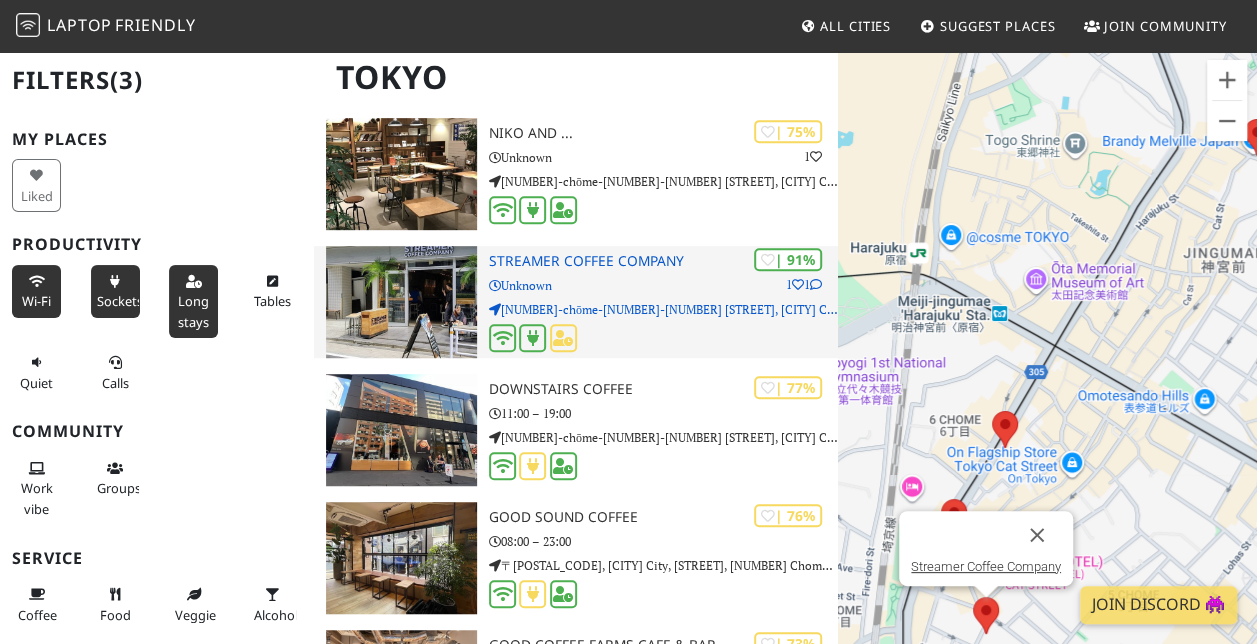 click on "Unknown" at bounding box center [663, 285] 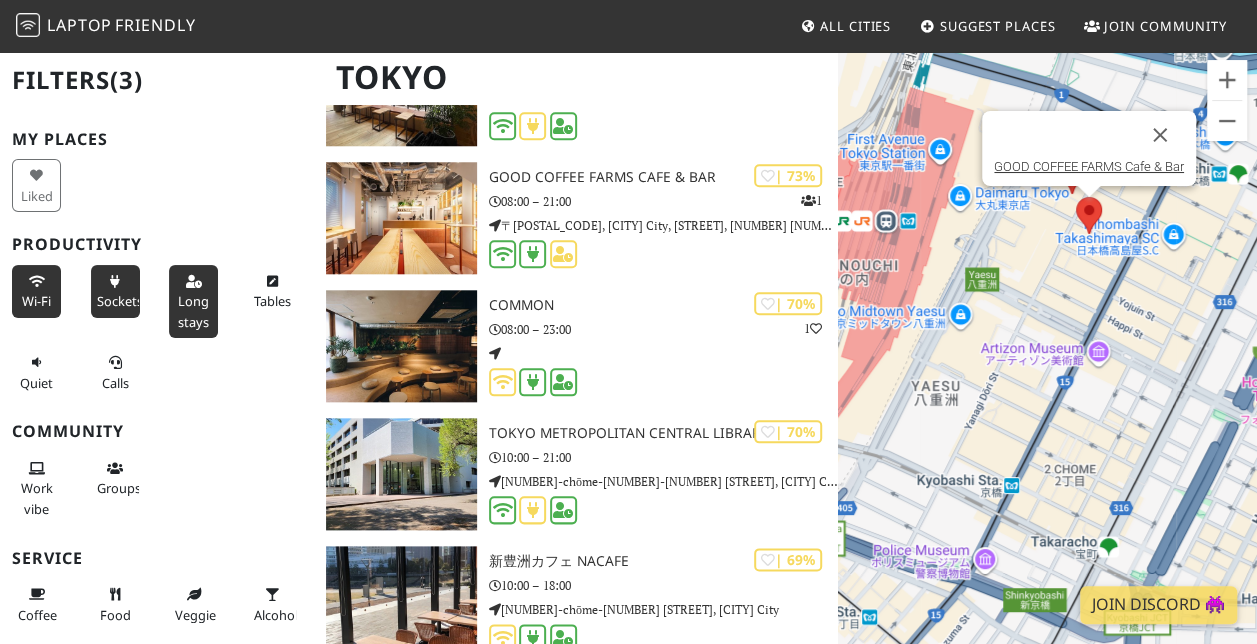scroll, scrollTop: 906, scrollLeft: 0, axis: vertical 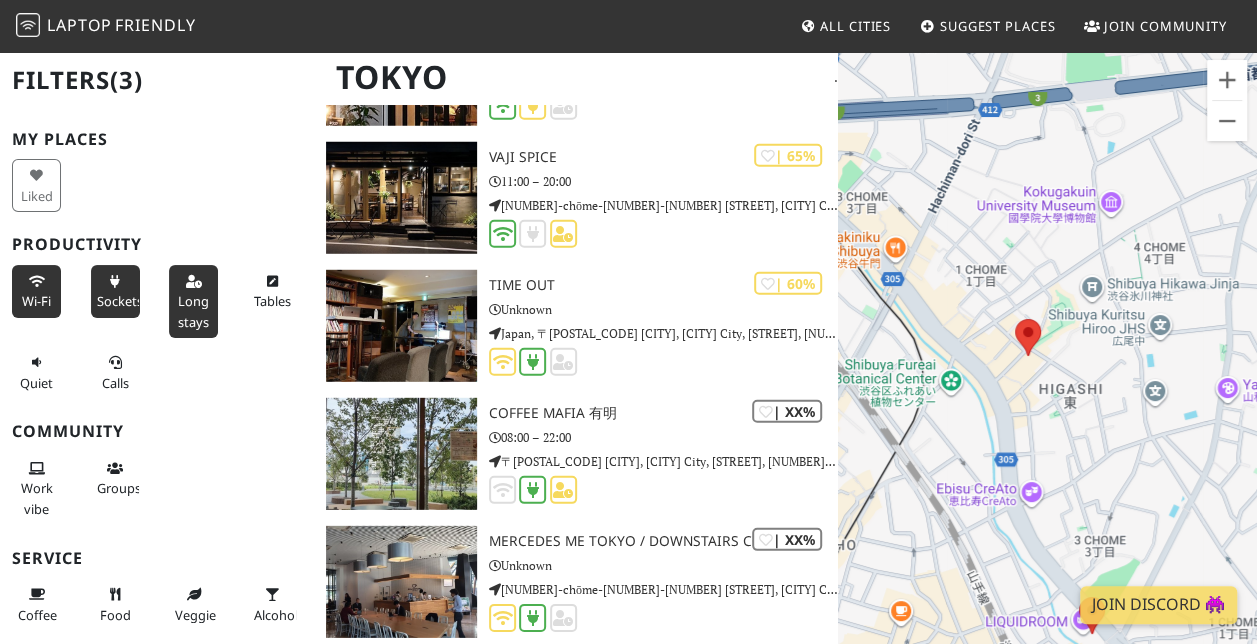 click on "Long stays" at bounding box center (193, 311) 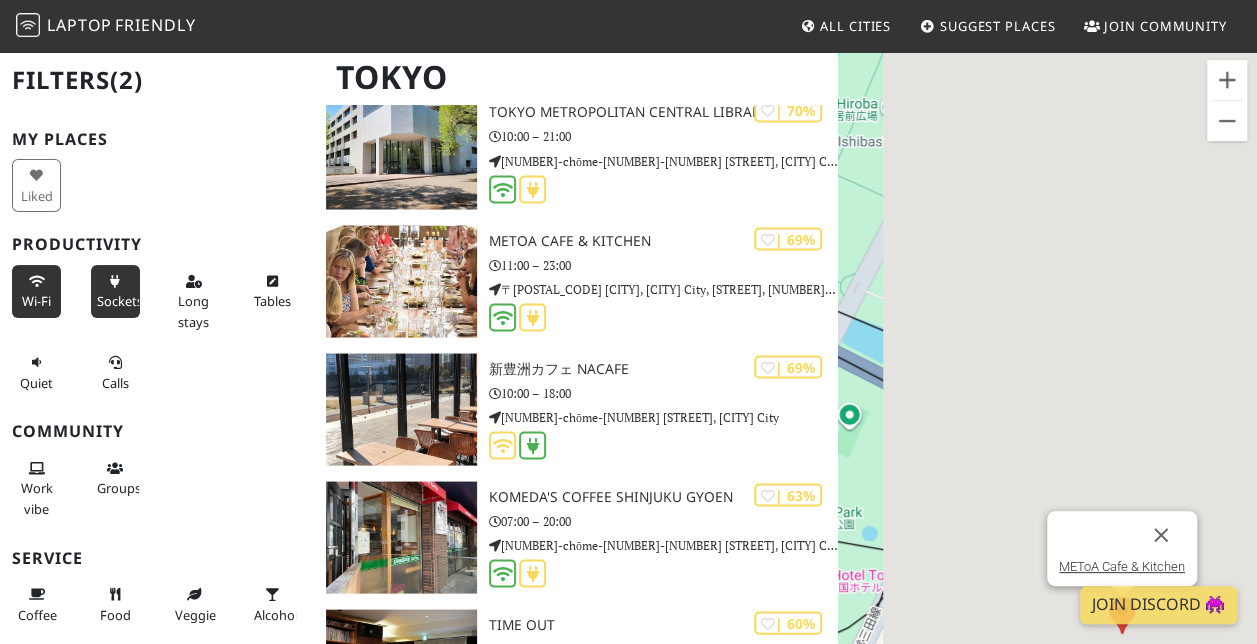 scroll, scrollTop: 1723, scrollLeft: 0, axis: vertical 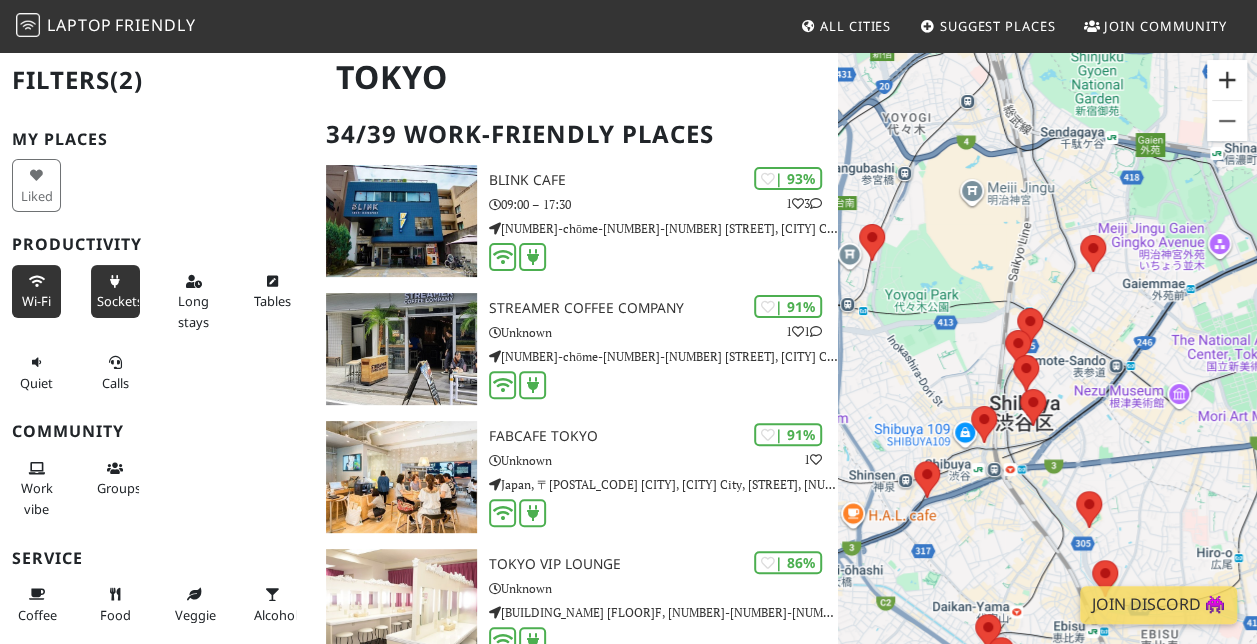 click at bounding box center (1227, 80) 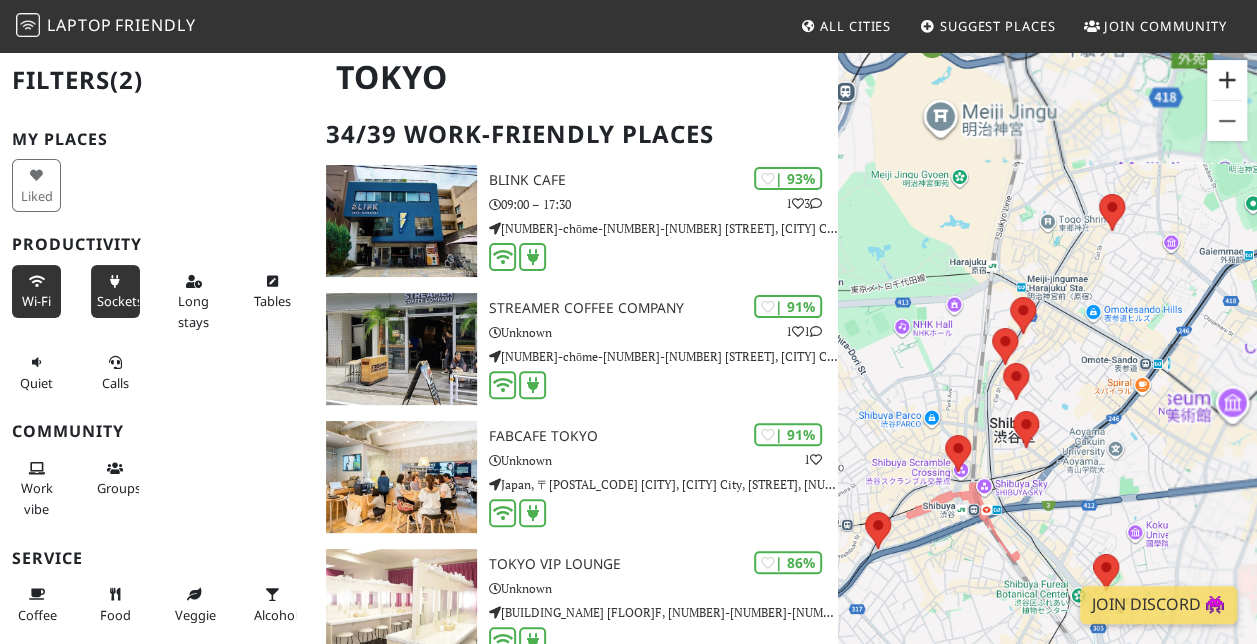 click at bounding box center [1227, 80] 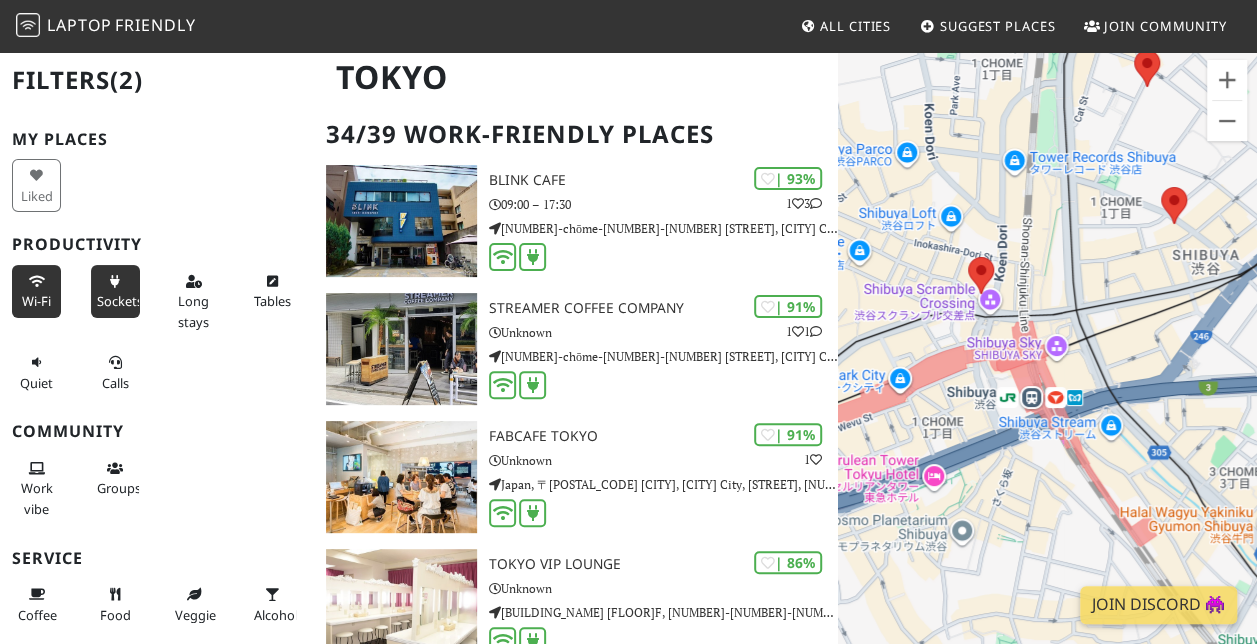 drag, startPoint x: 927, startPoint y: 482, endPoint x: 1096, endPoint y: 106, distance: 412.23416 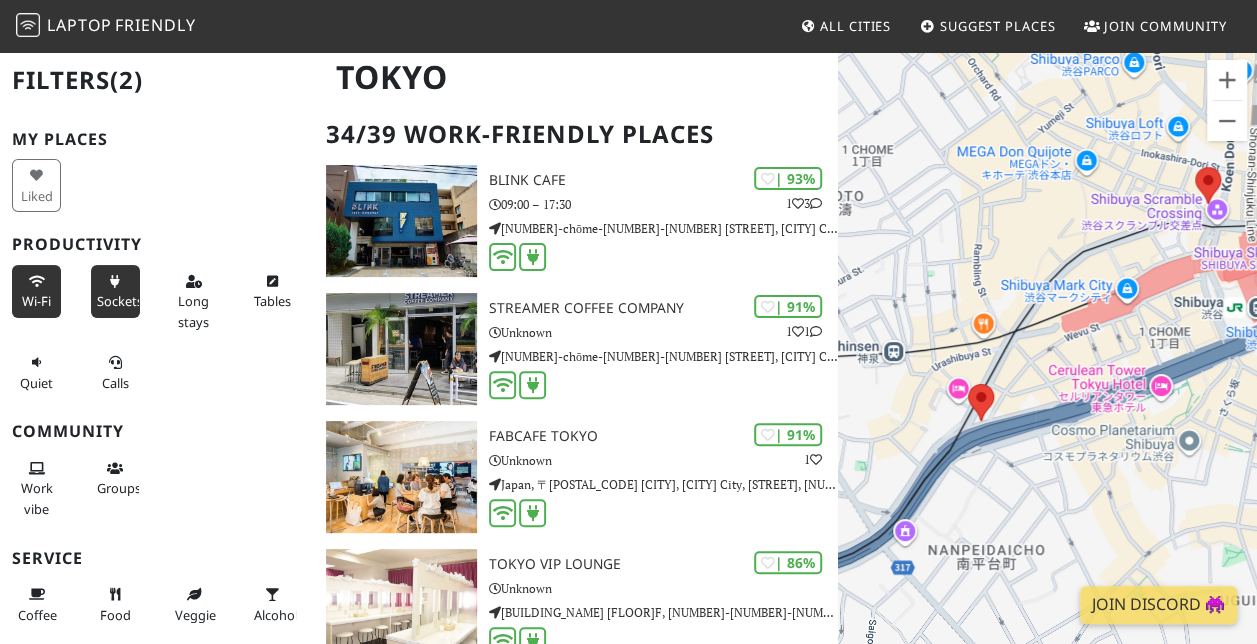 drag, startPoint x: 920, startPoint y: 325, endPoint x: 1152, endPoint y: 231, distance: 250.3198 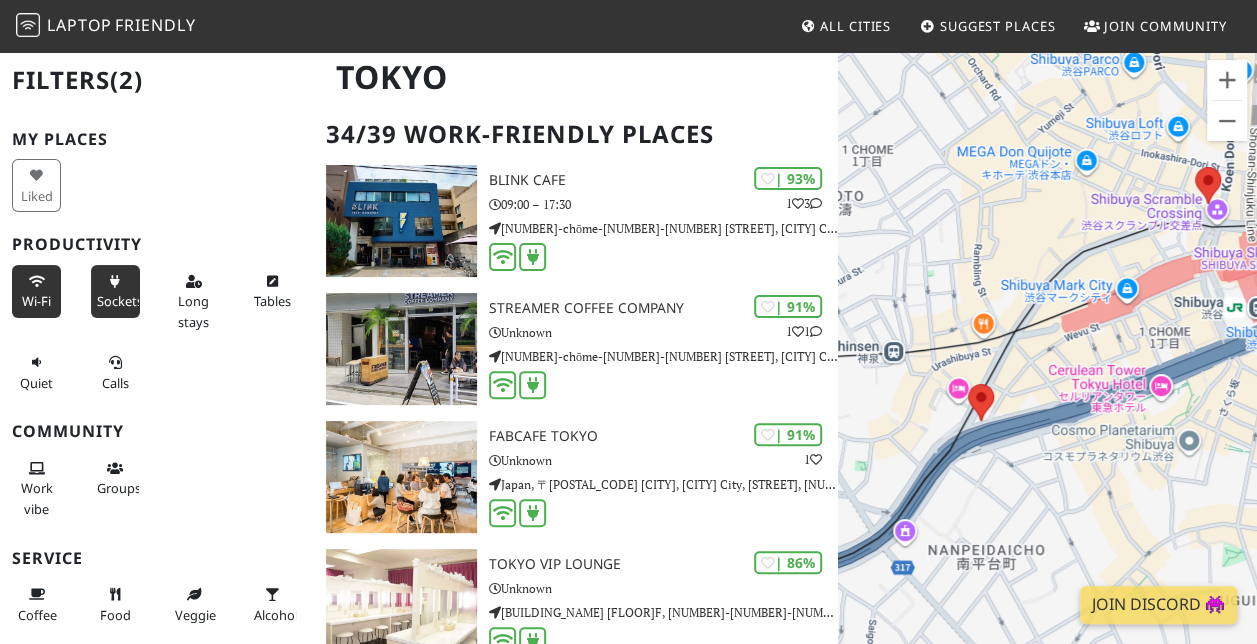 click on "To navigate, press the arrow keys." at bounding box center [1047, 372] 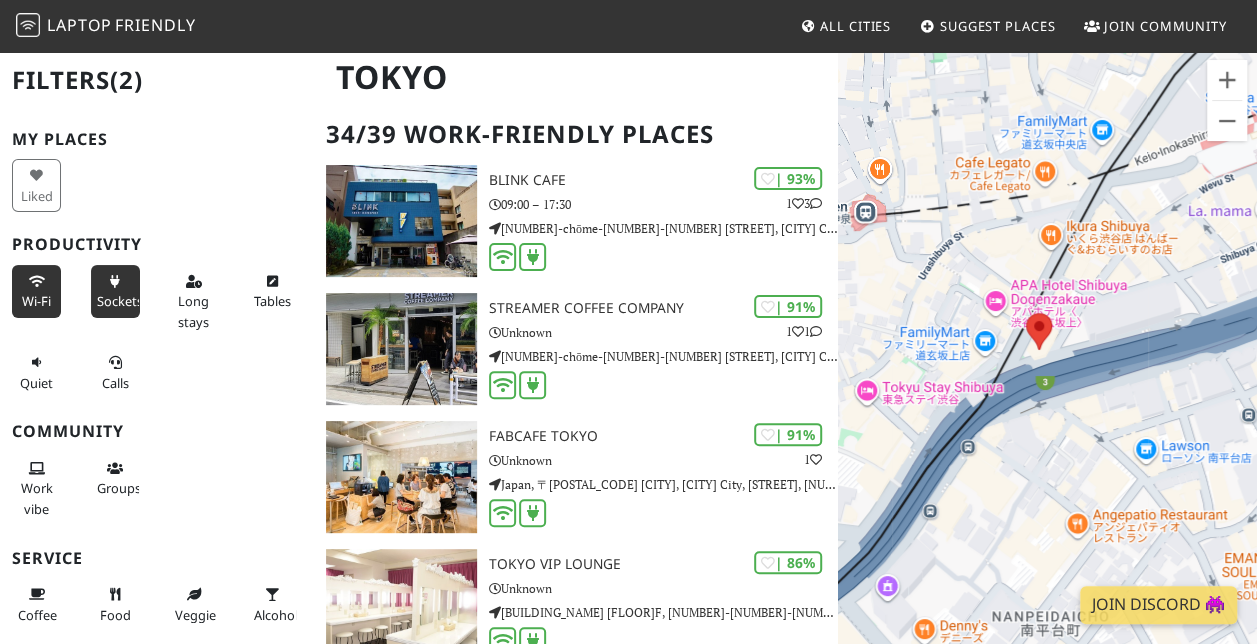 drag, startPoint x: 984, startPoint y: 416, endPoint x: 1118, endPoint y: 306, distance: 173.36667 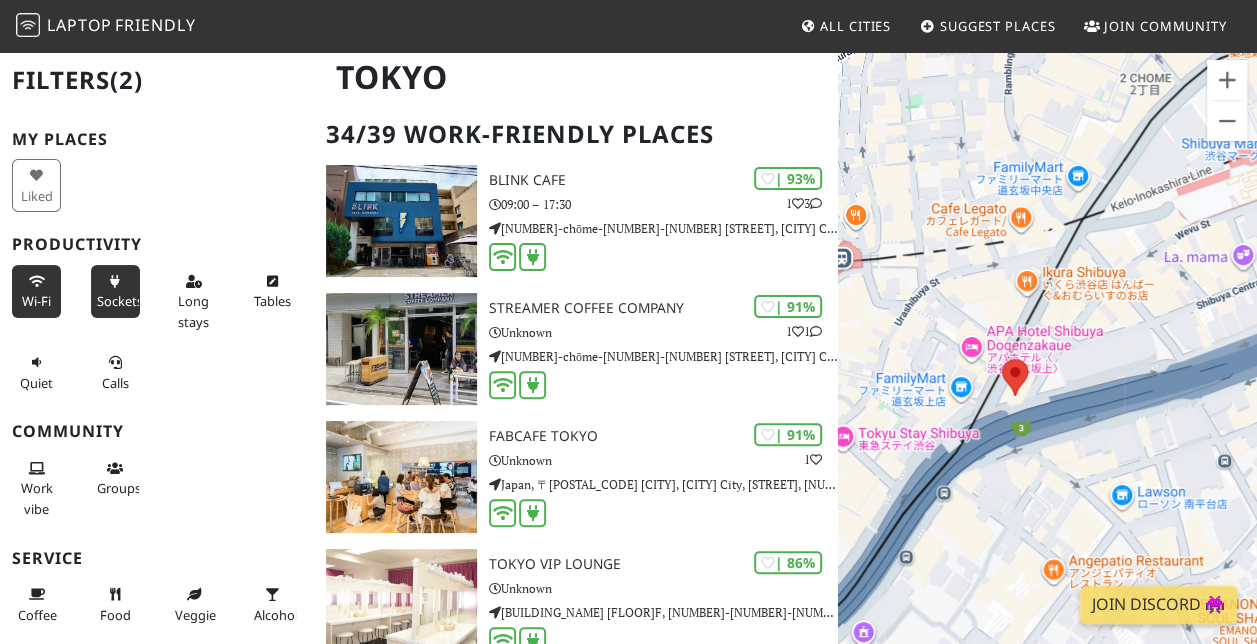 drag, startPoint x: 1118, startPoint y: 306, endPoint x: 1090, endPoint y: 352, distance: 53.851646 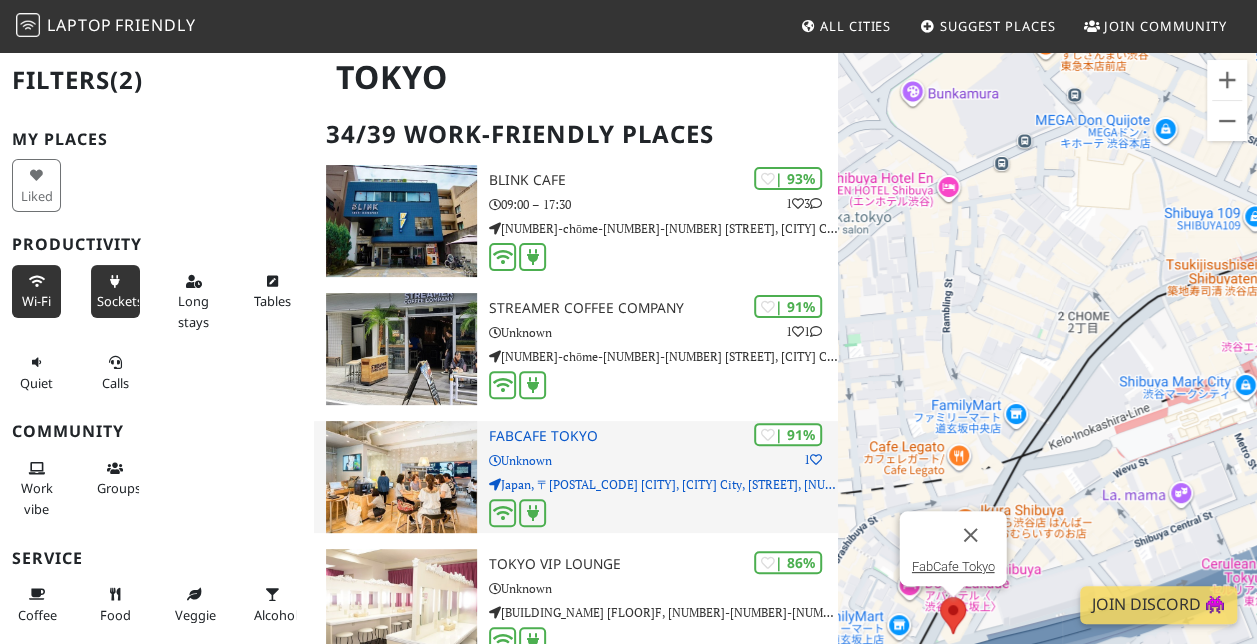 click at bounding box center [401, 477] 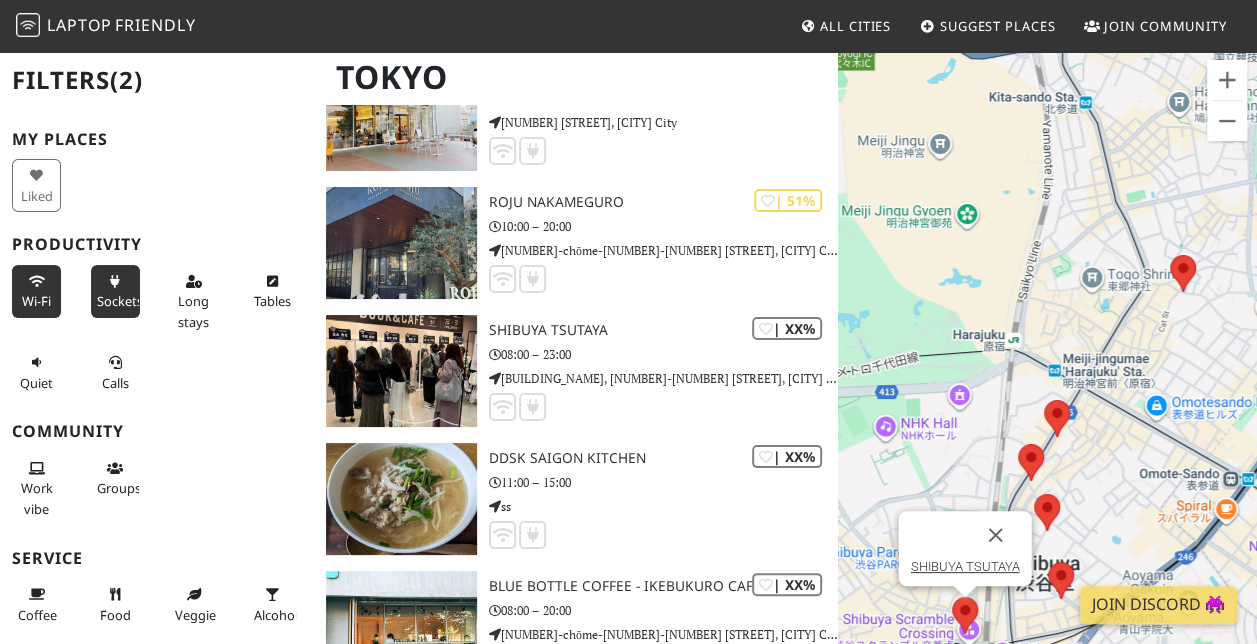 scroll, scrollTop: 3689, scrollLeft: 0, axis: vertical 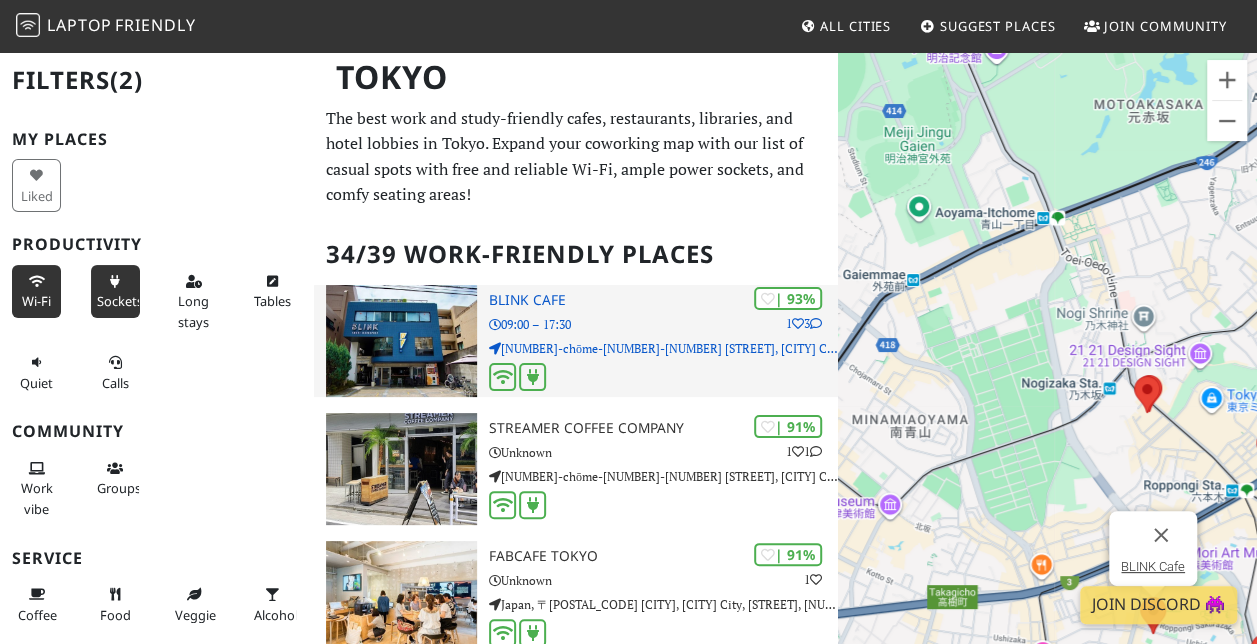 click on "BLINK Cafe" at bounding box center [663, 300] 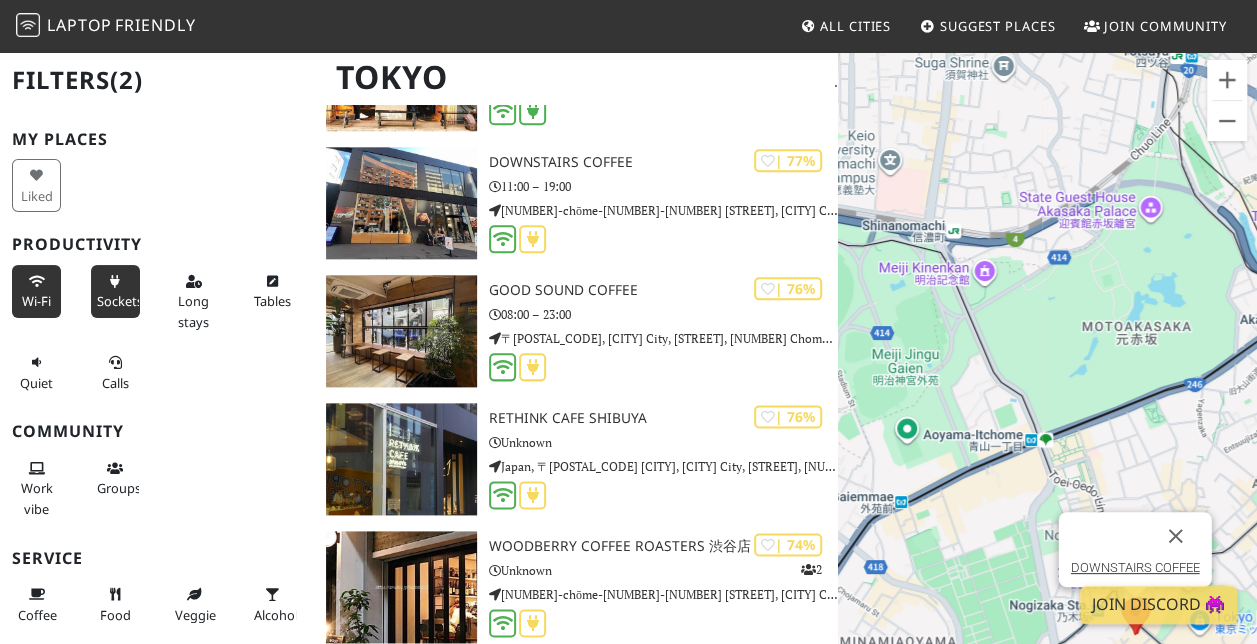 scroll, scrollTop: 1035, scrollLeft: 0, axis: vertical 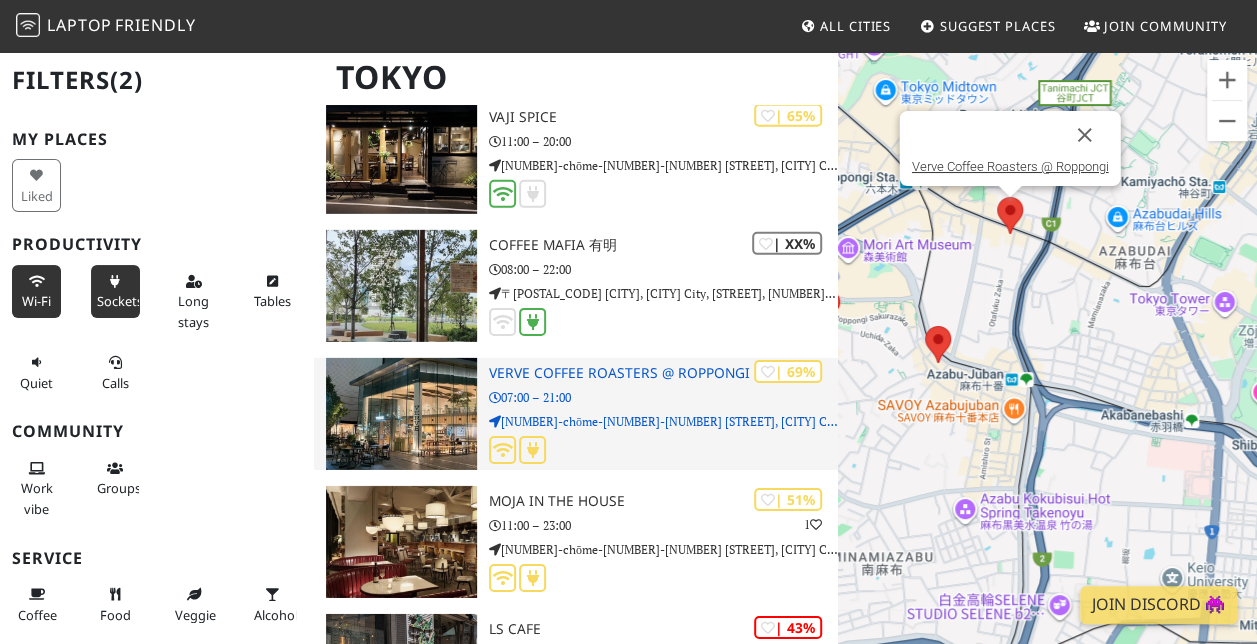 click at bounding box center (401, 414) 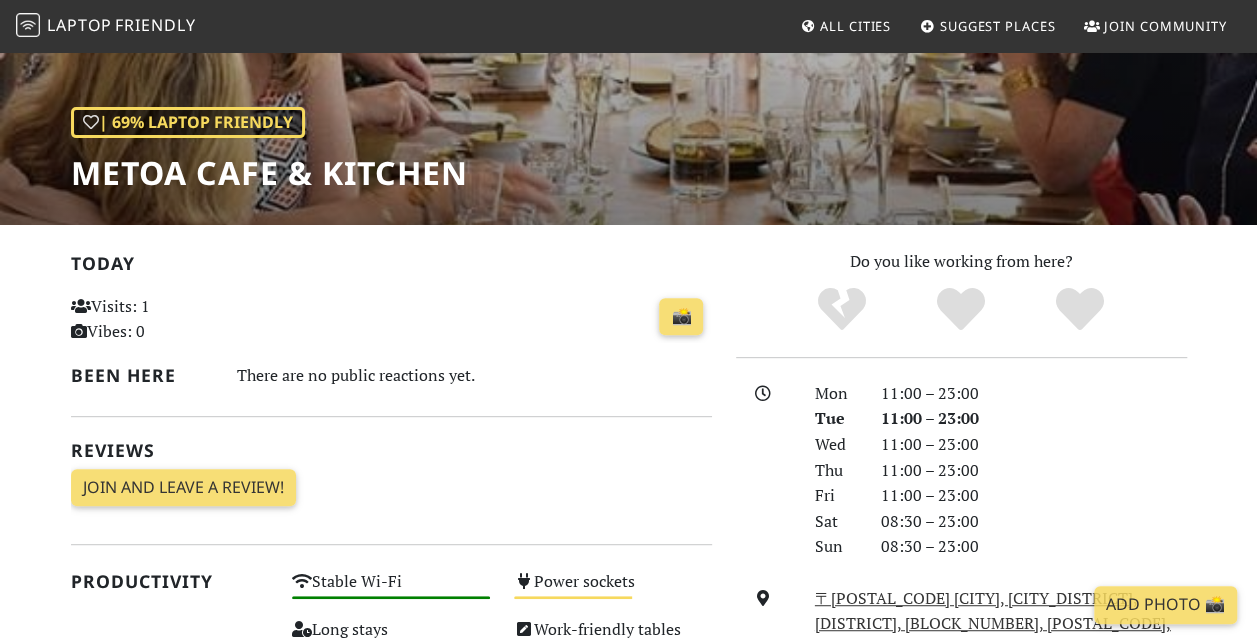 scroll, scrollTop: 427, scrollLeft: 0, axis: vertical 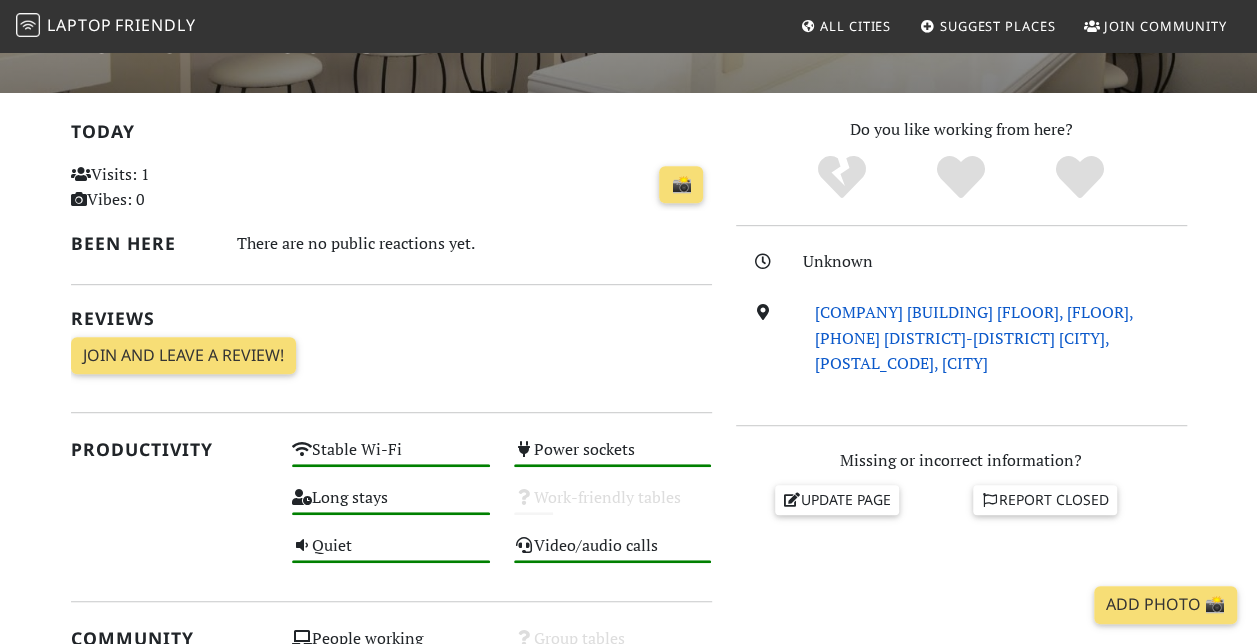 click on "[COMPANY] [BUILDING] [FLOOR], [FLOOR], [PHONE] [DISTRICT]-[DISTRICT] [CITY], [POSTAL_CODE], [CITY]" at bounding box center [974, 337] 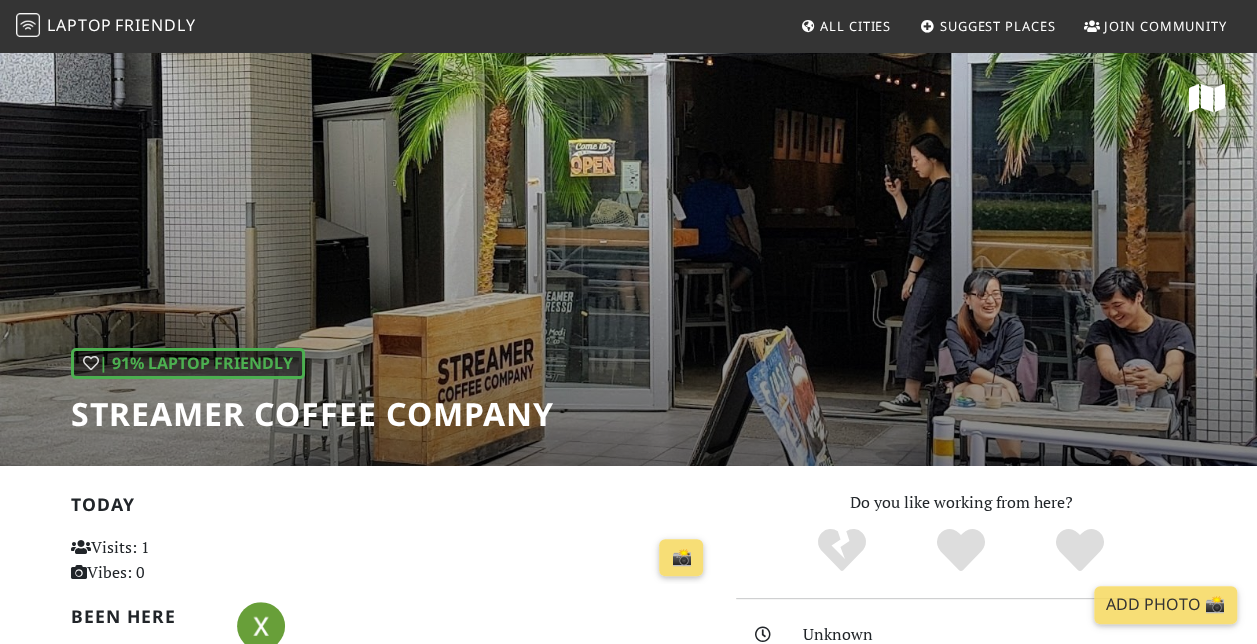 scroll, scrollTop: 335, scrollLeft: 0, axis: vertical 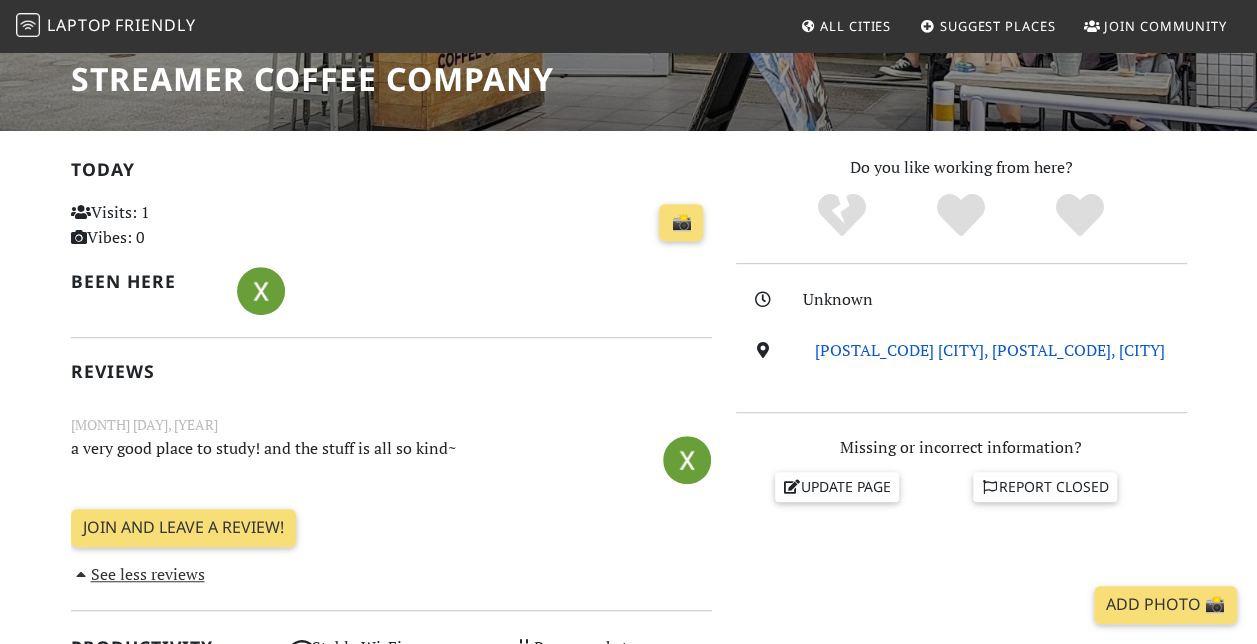 click on "[POSTAL_CODE] [CITY], [POSTAL_CODE], [CITY]" at bounding box center [990, 350] 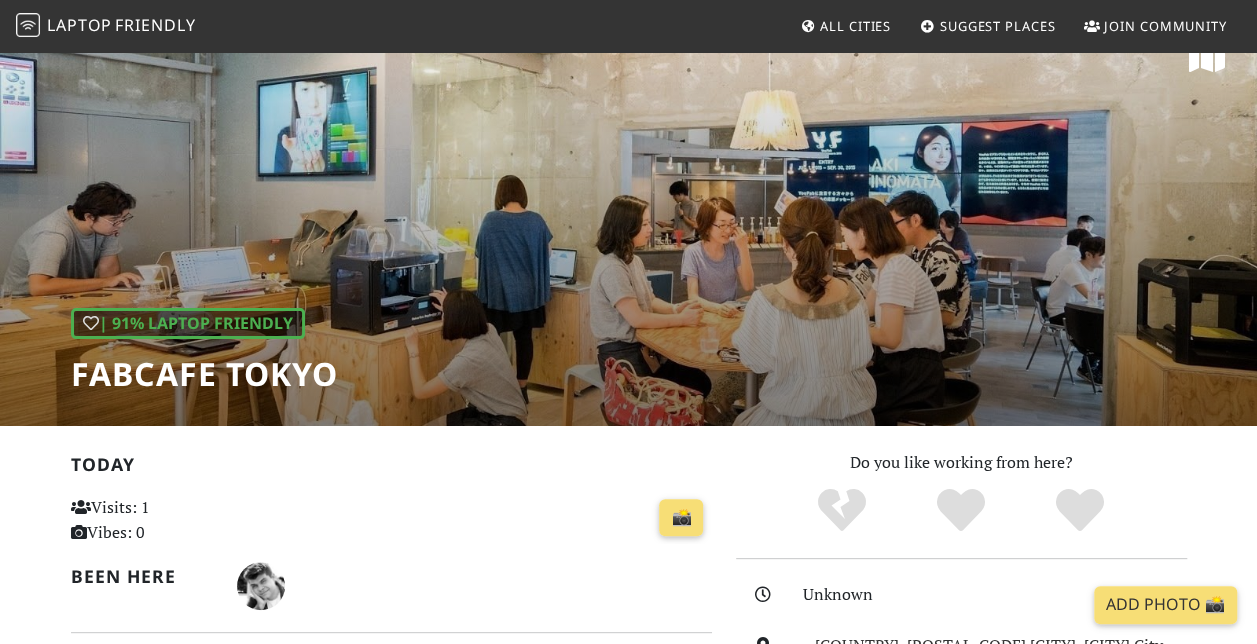 scroll, scrollTop: 0, scrollLeft: 0, axis: both 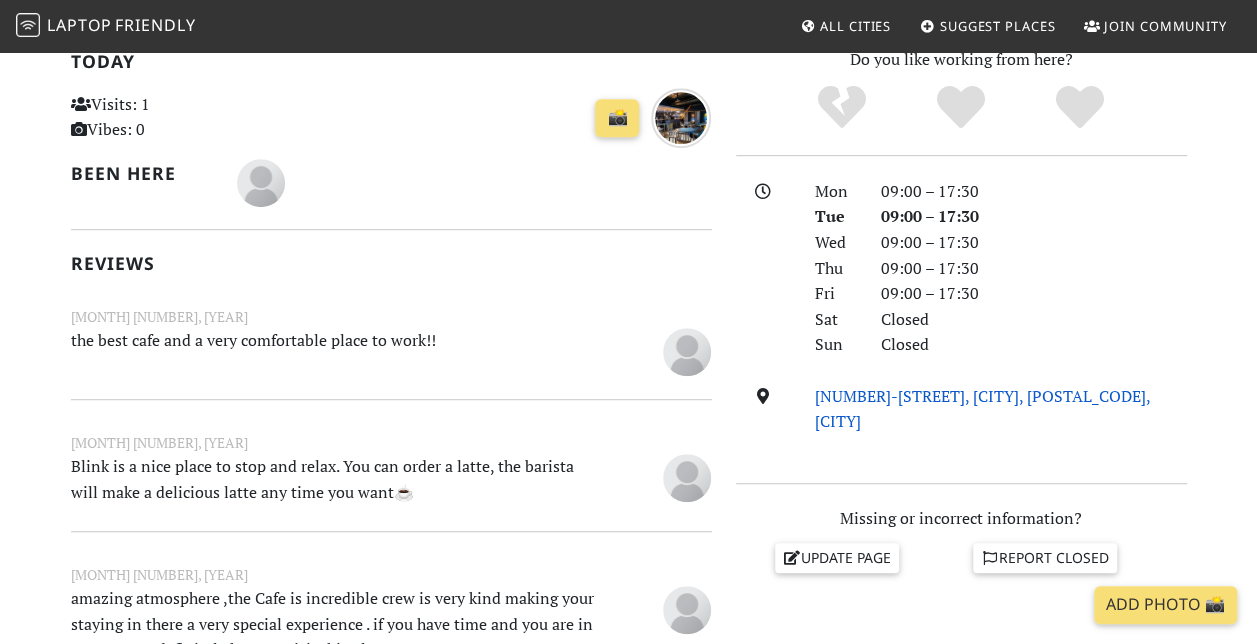 click on "[NUMBER]-[STREET], [CITY], [POSTAL_CODE], [CITY]" at bounding box center (983, 409) 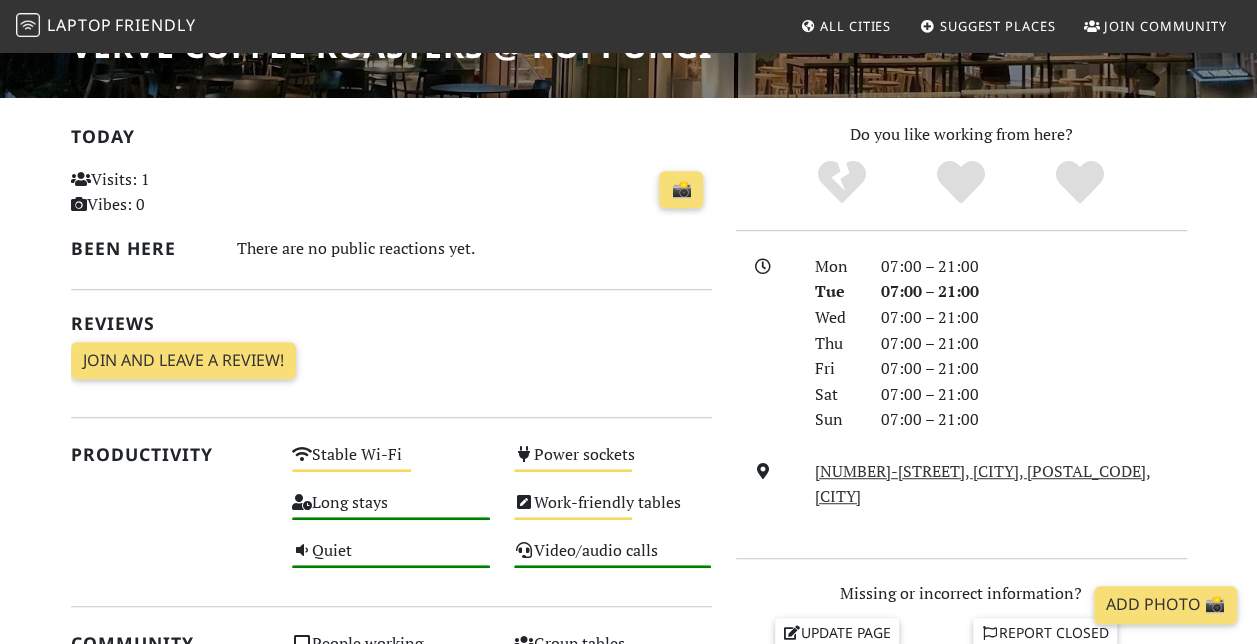 scroll, scrollTop: 370, scrollLeft: 0, axis: vertical 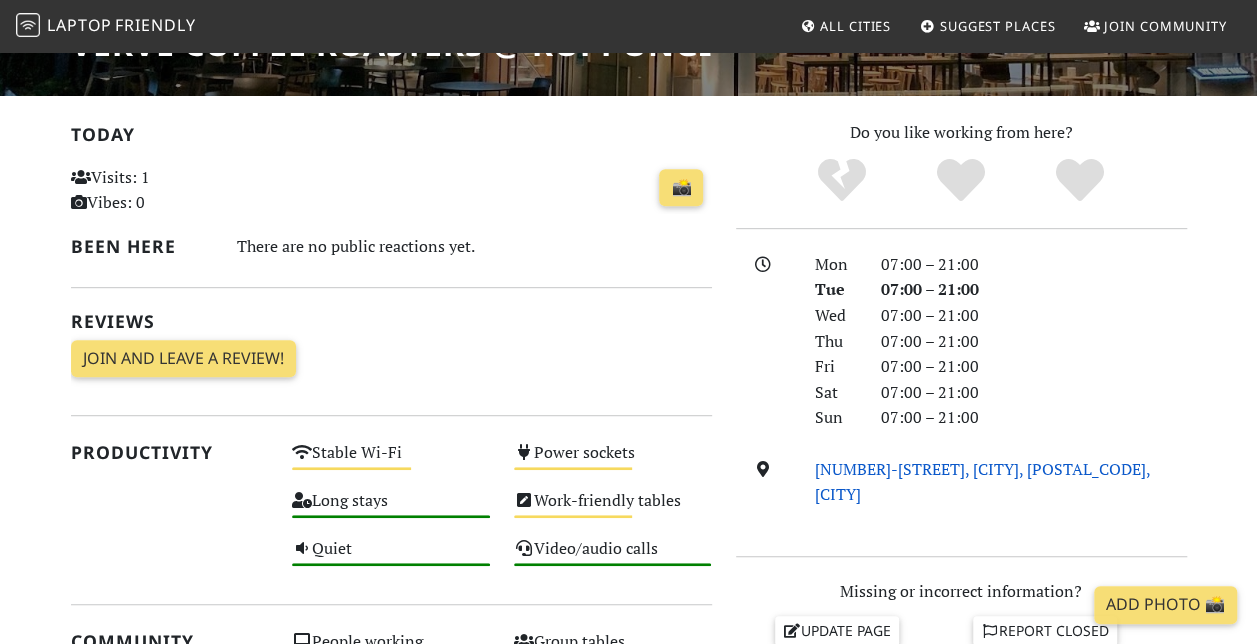 click on "[NUMBER]-[STREET], [CITY], [POSTAL_CODE], [CITY]" at bounding box center (983, 482) 